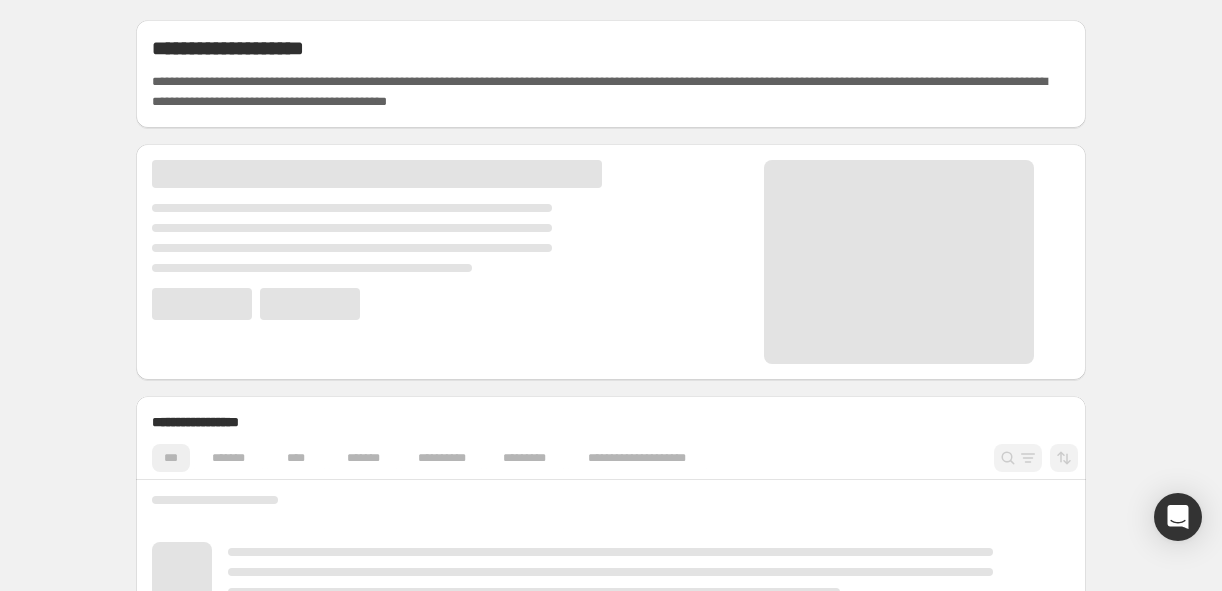scroll, scrollTop: 0, scrollLeft: 0, axis: both 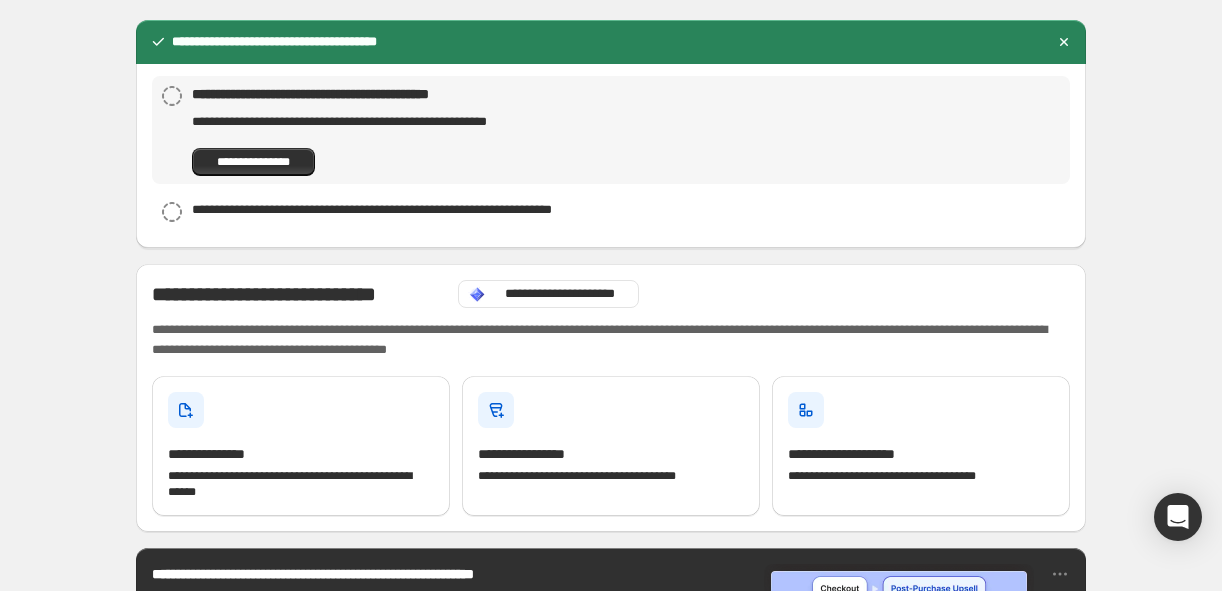 click on "**********" at bounding box center [611, 1017] 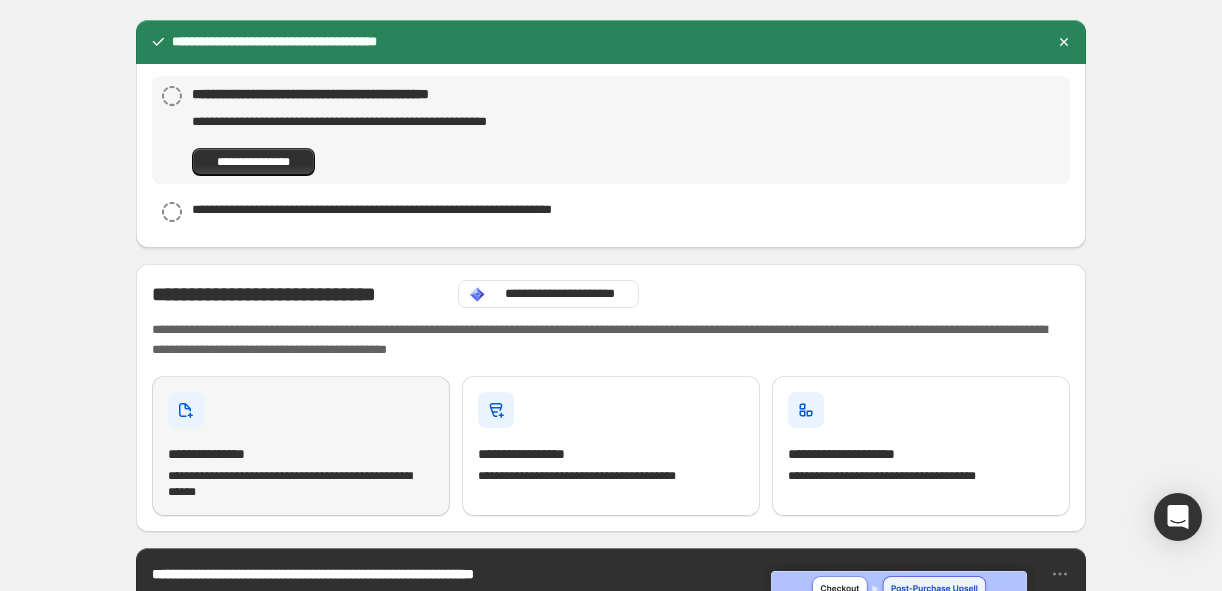 click on "**********" at bounding box center [301, 446] 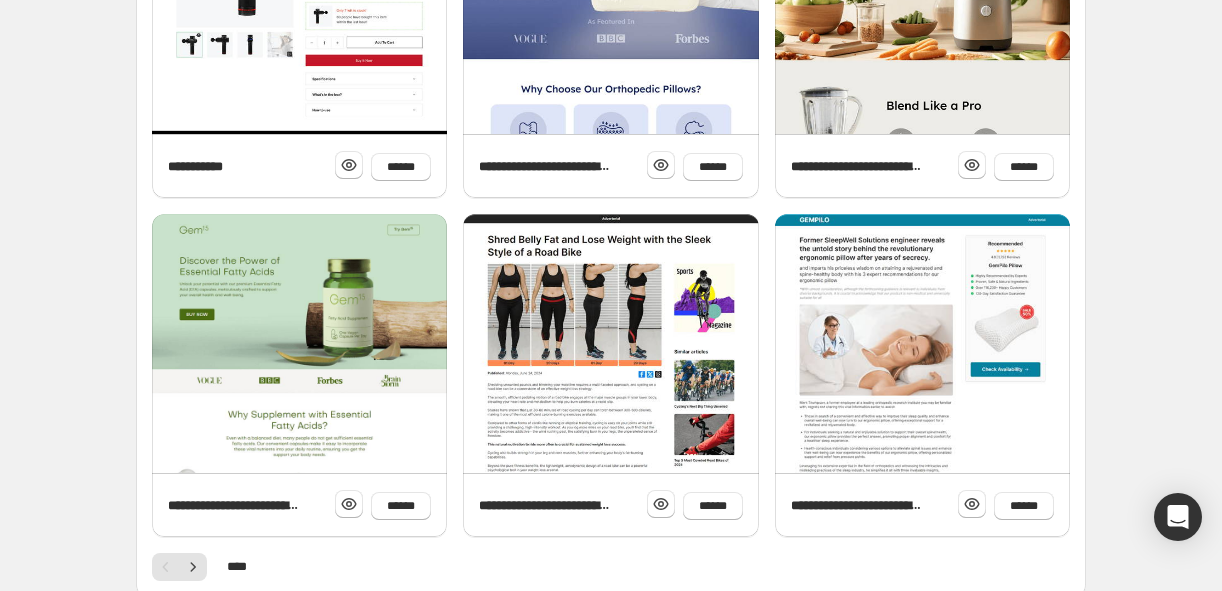 scroll, scrollTop: 849, scrollLeft: 0, axis: vertical 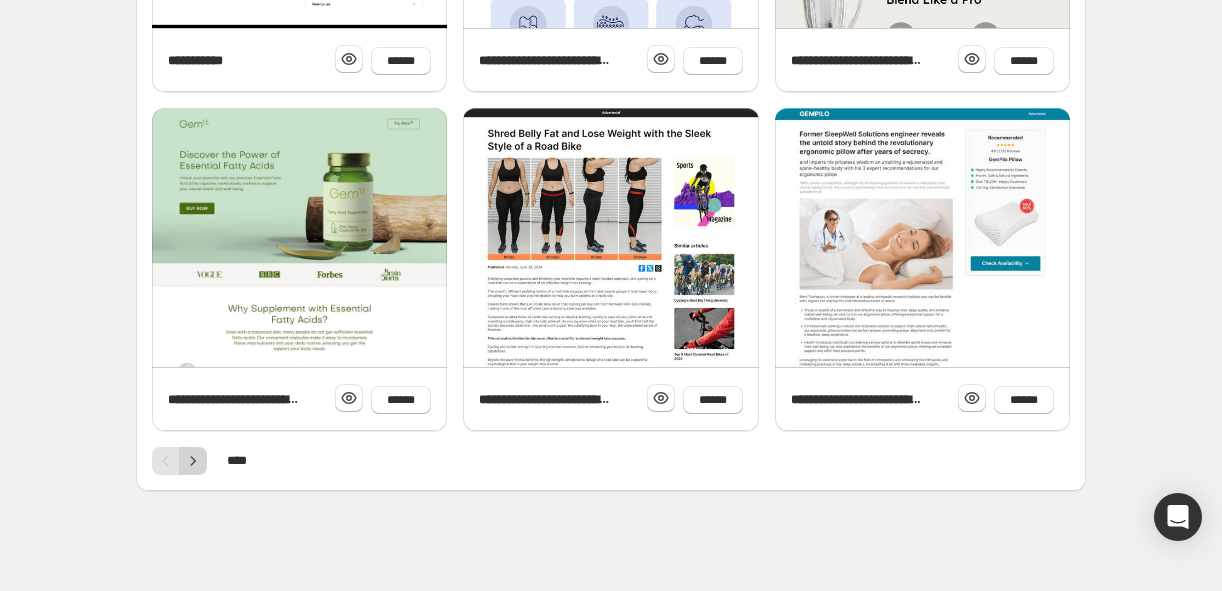 click 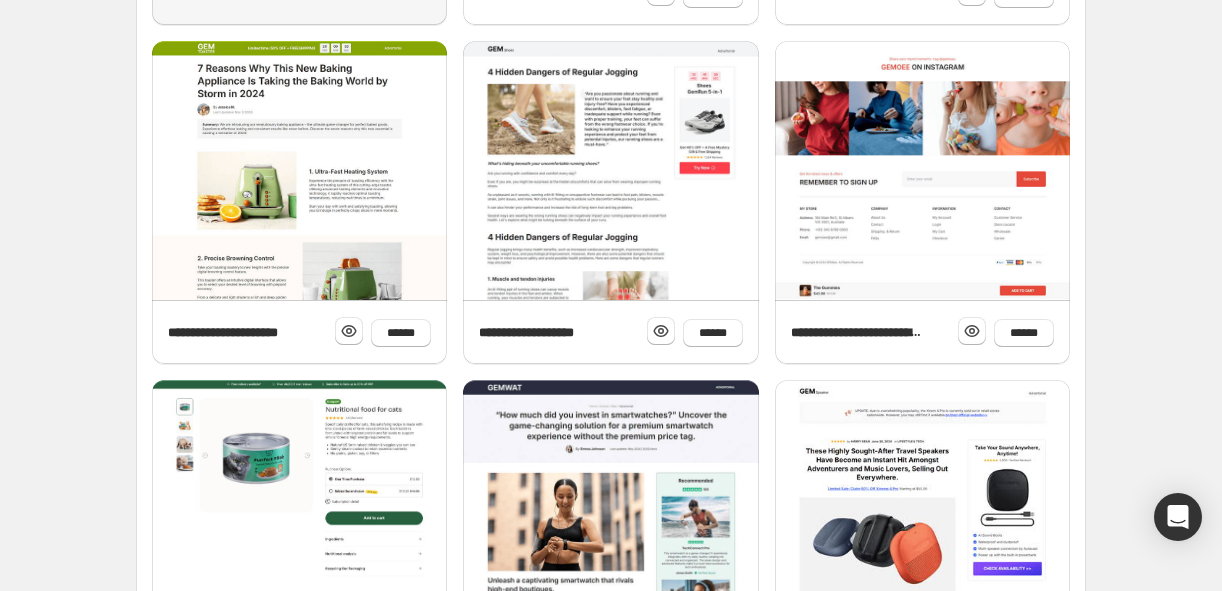 scroll, scrollTop: 838, scrollLeft: 0, axis: vertical 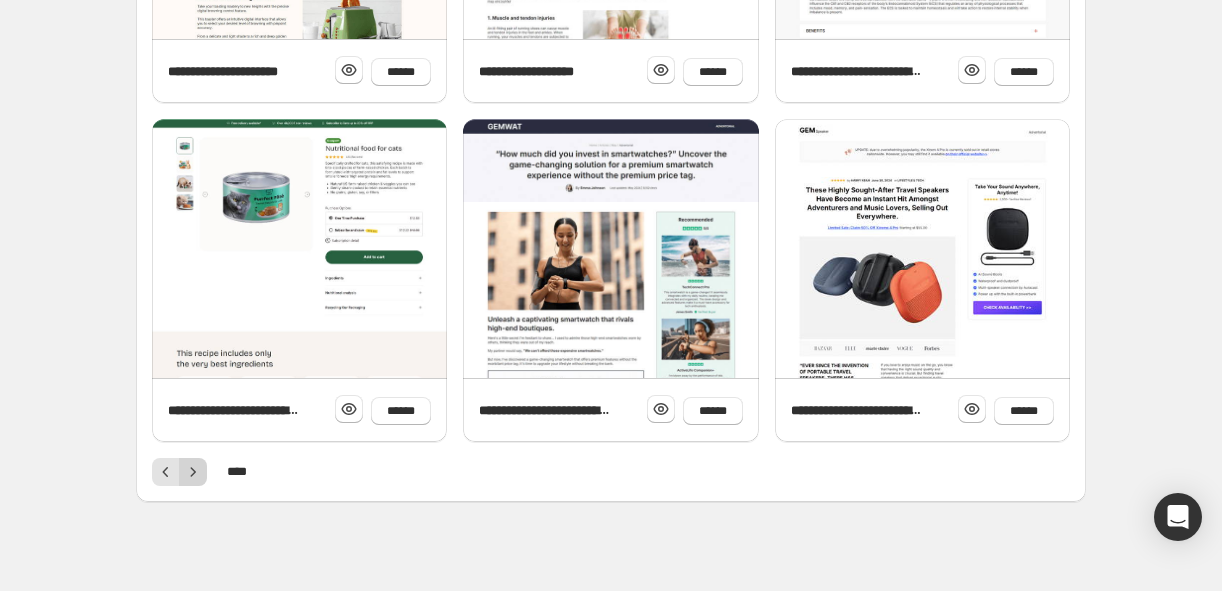 click 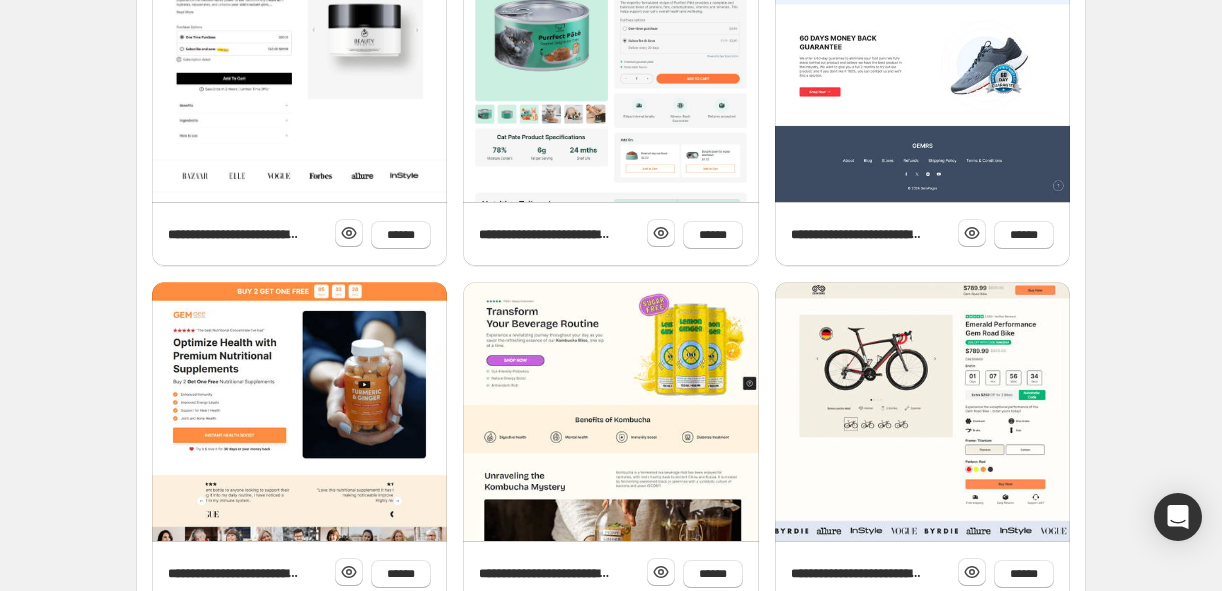 scroll, scrollTop: 849, scrollLeft: 0, axis: vertical 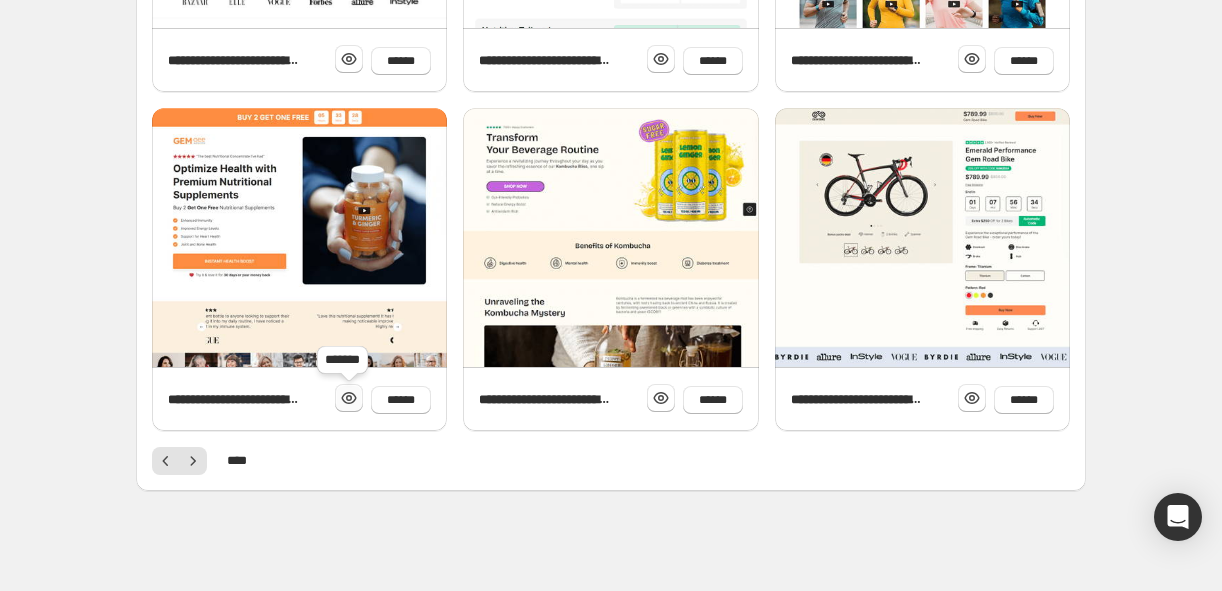 click 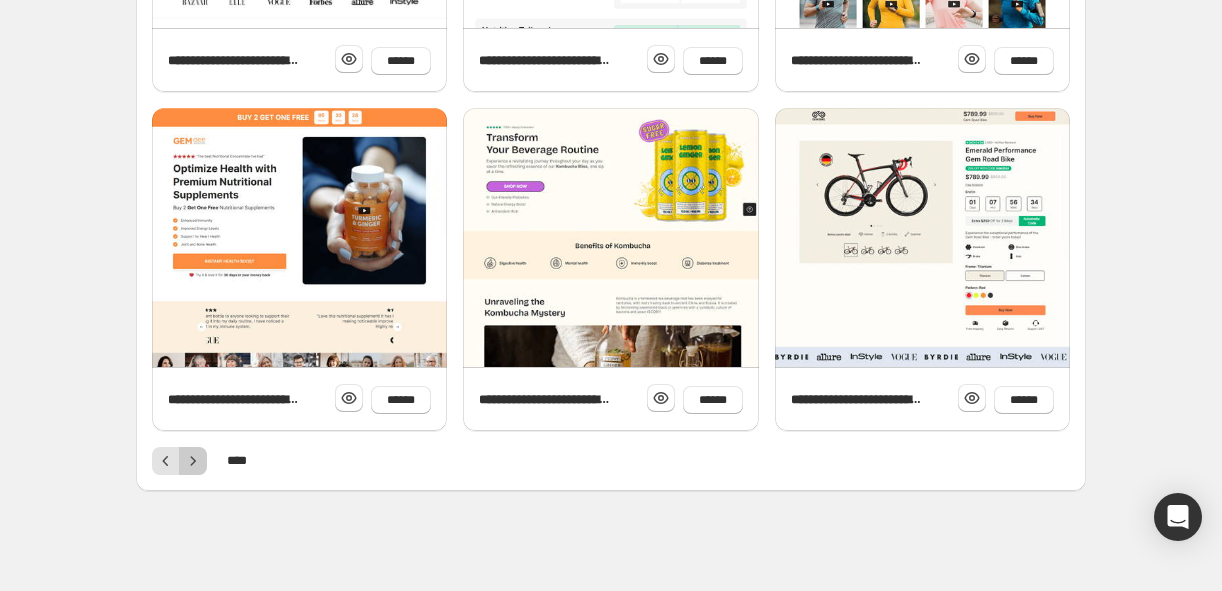 click 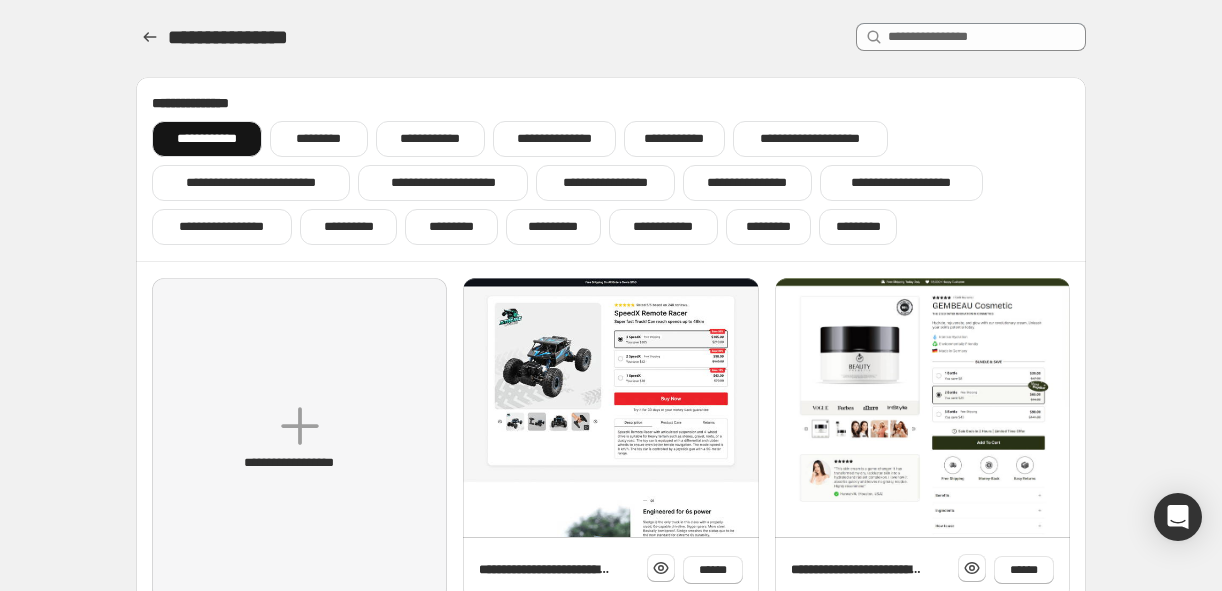 scroll, scrollTop: 0, scrollLeft: 0, axis: both 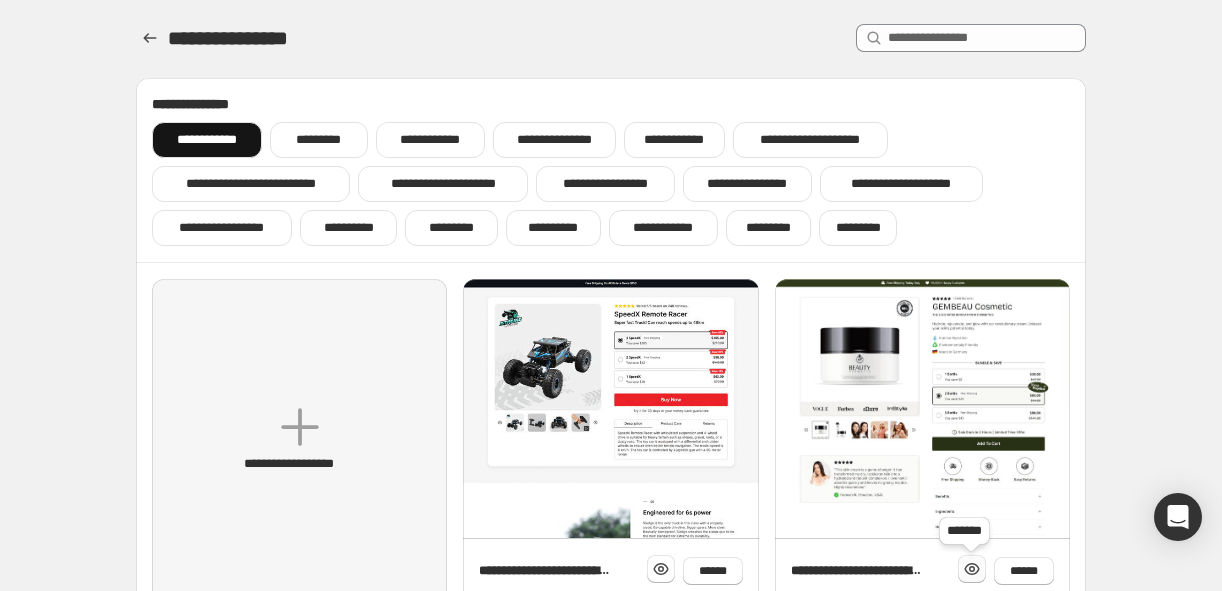 click 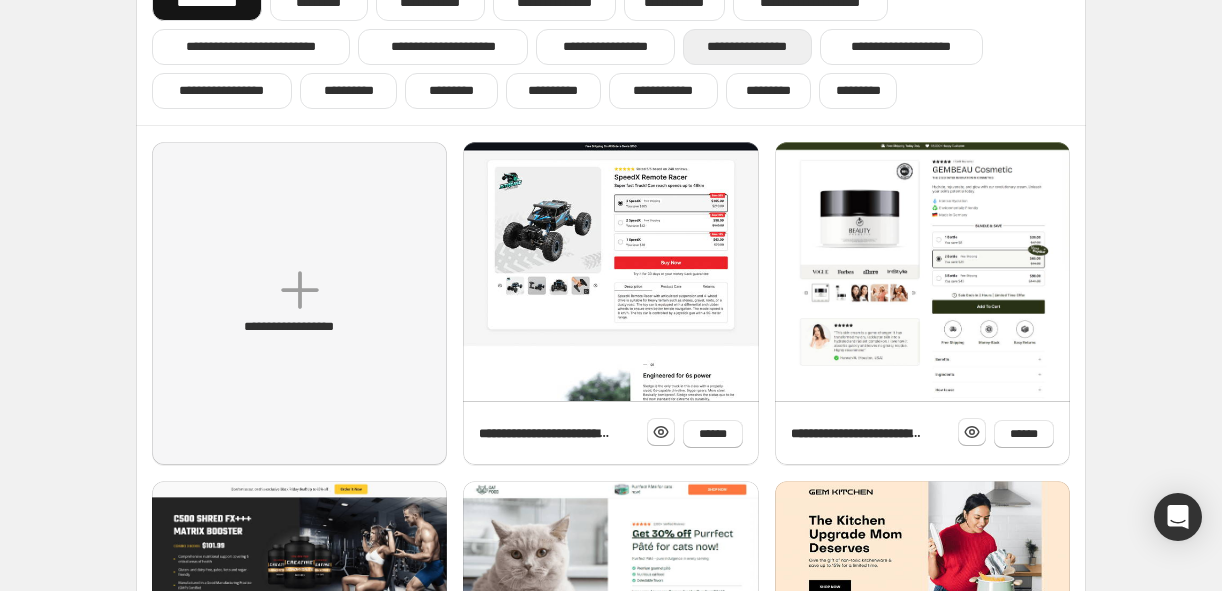 scroll, scrollTop: 294, scrollLeft: 0, axis: vertical 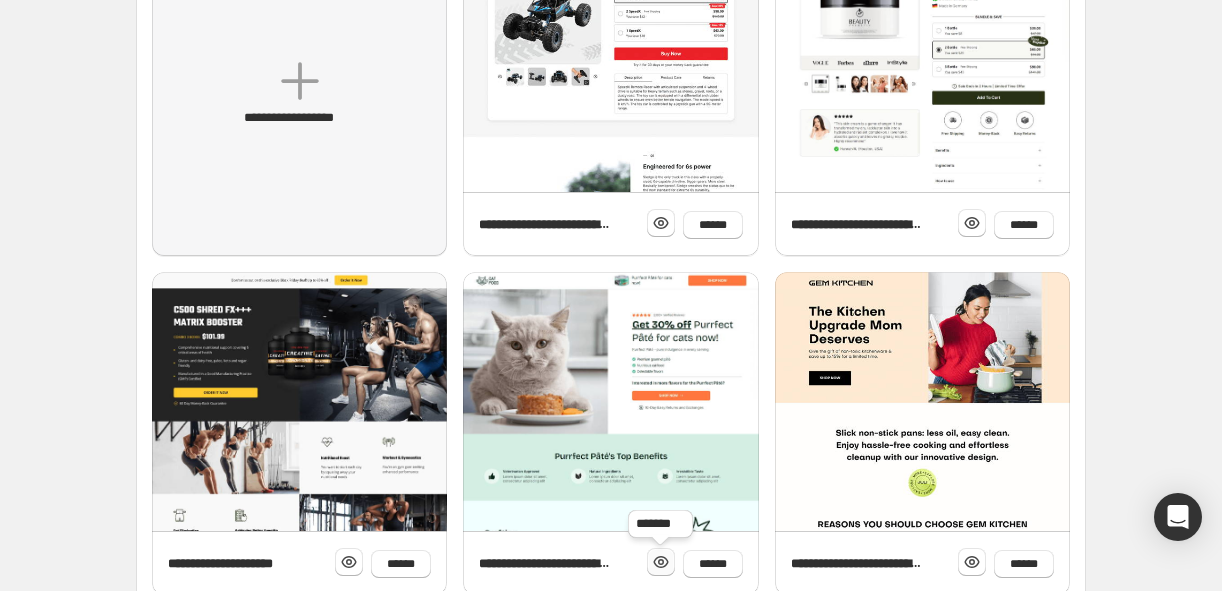 click 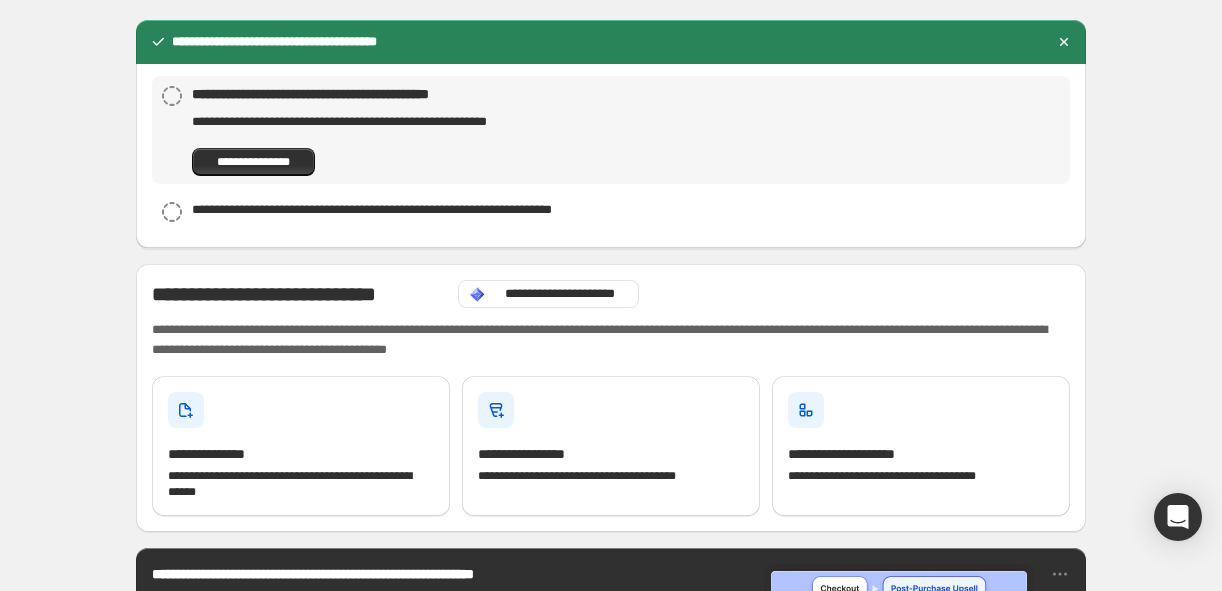 scroll, scrollTop: 433, scrollLeft: 0, axis: vertical 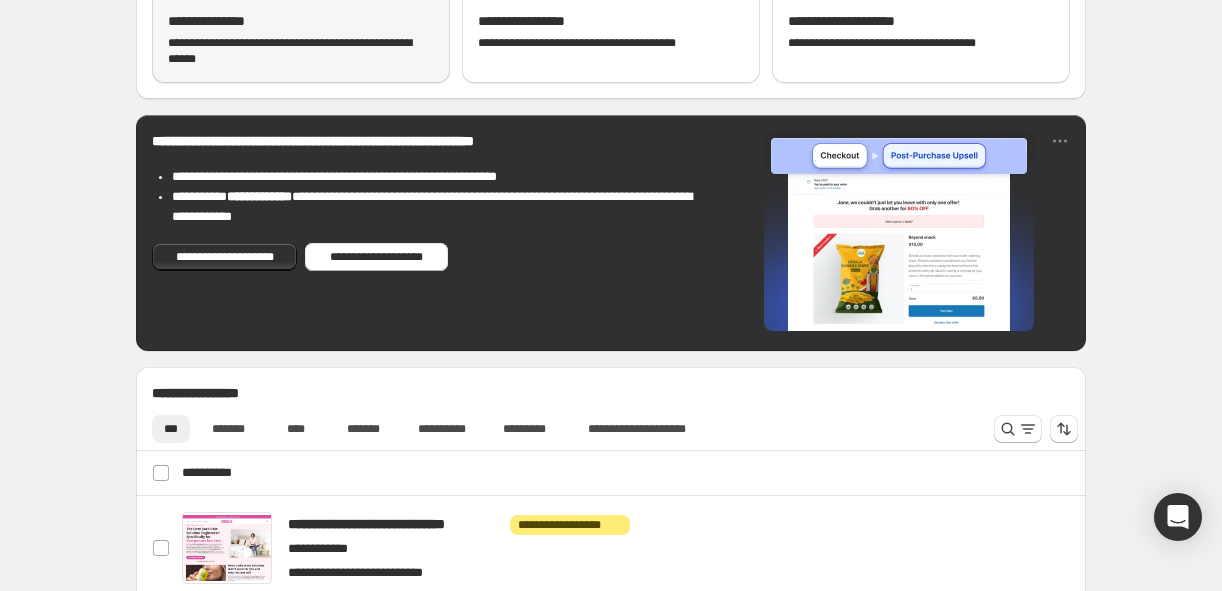 click on "**********" at bounding box center [301, 13] 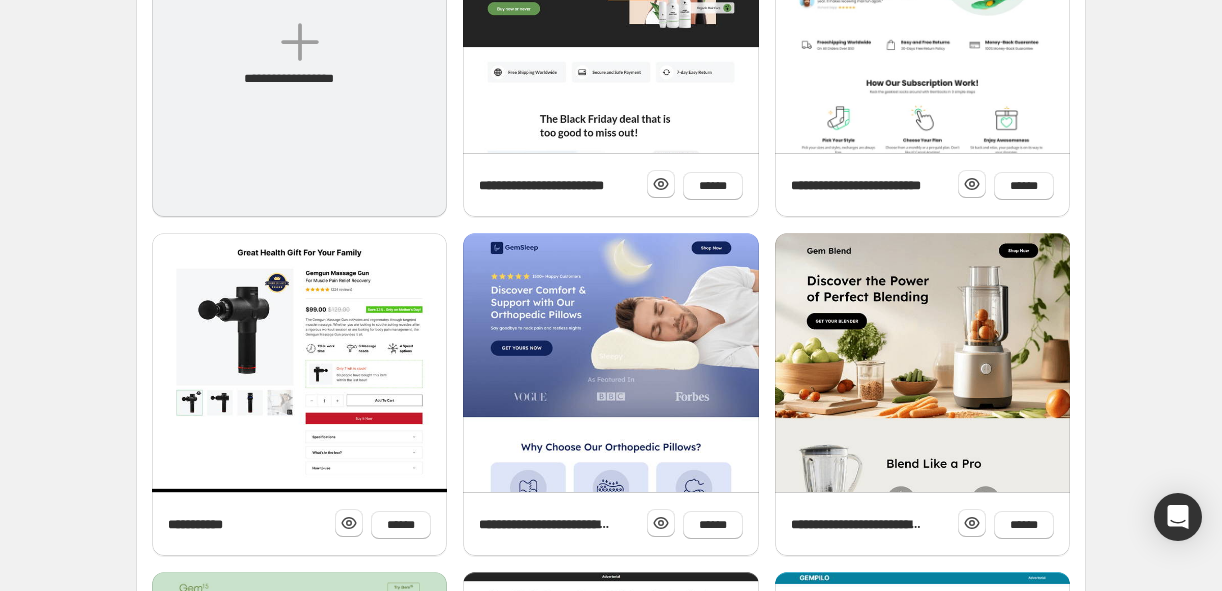 scroll, scrollTop: 849, scrollLeft: 0, axis: vertical 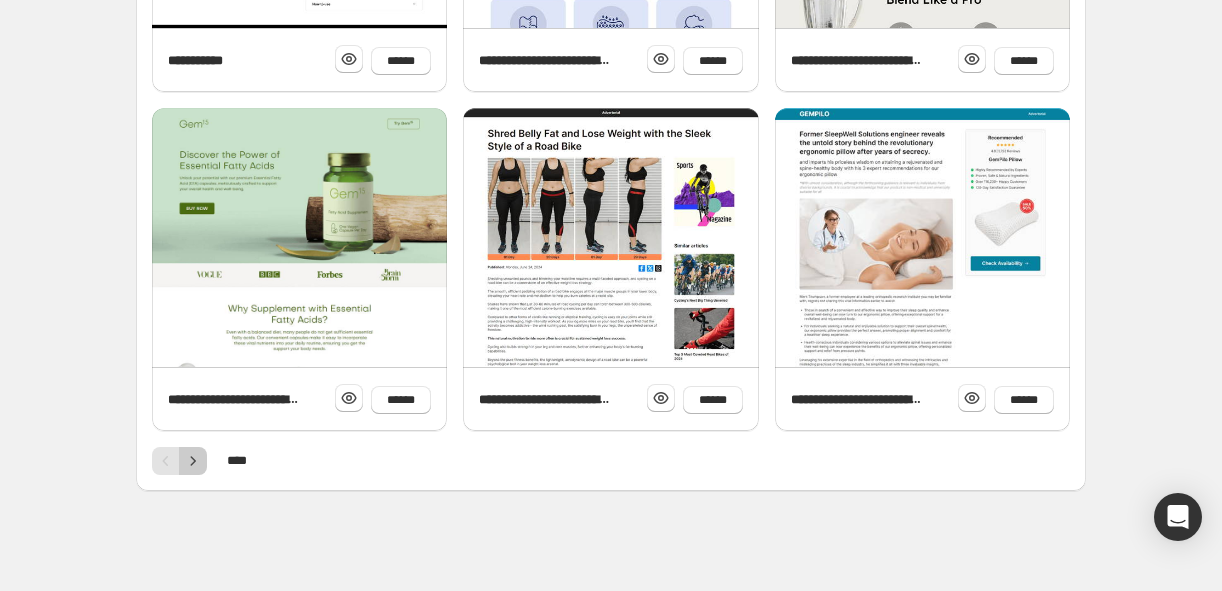 click 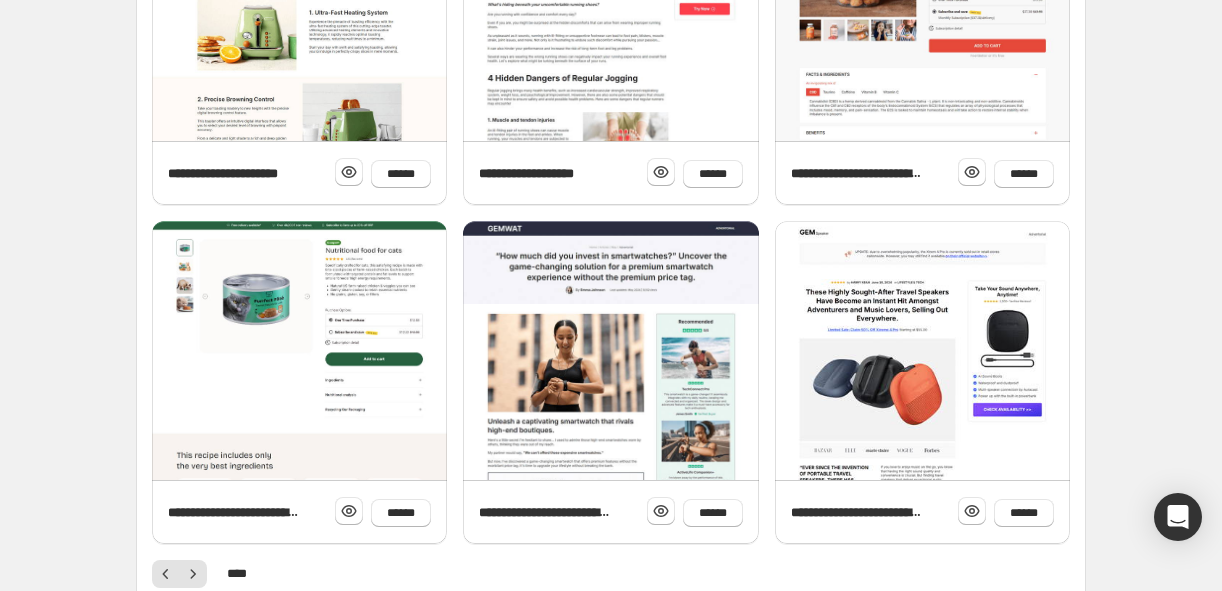 scroll, scrollTop: 849, scrollLeft: 0, axis: vertical 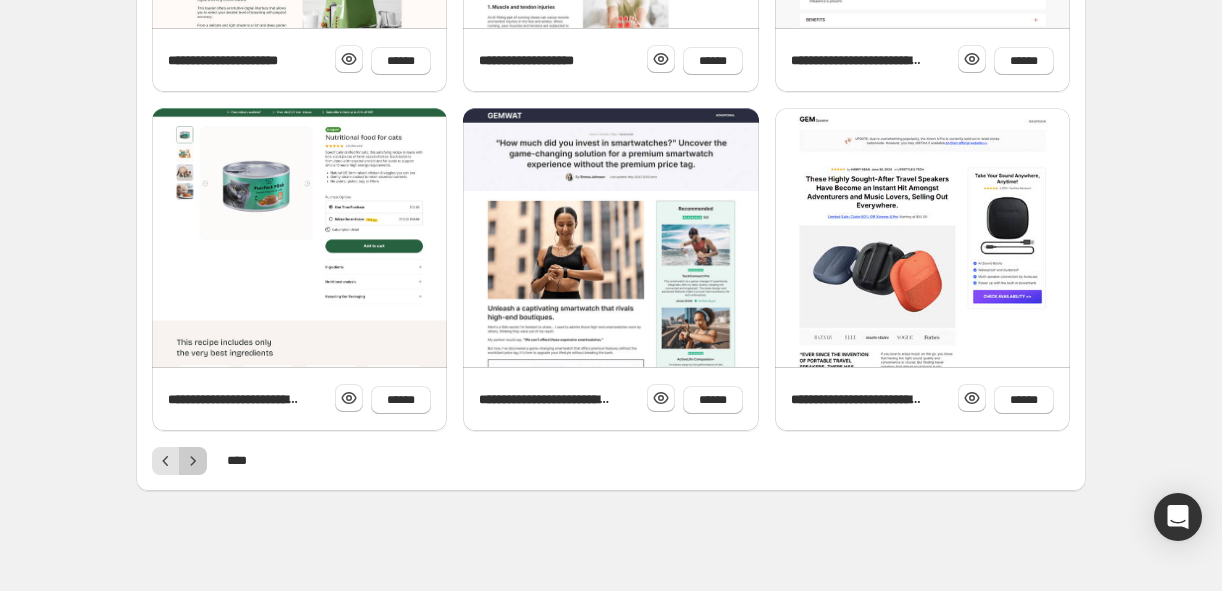 click 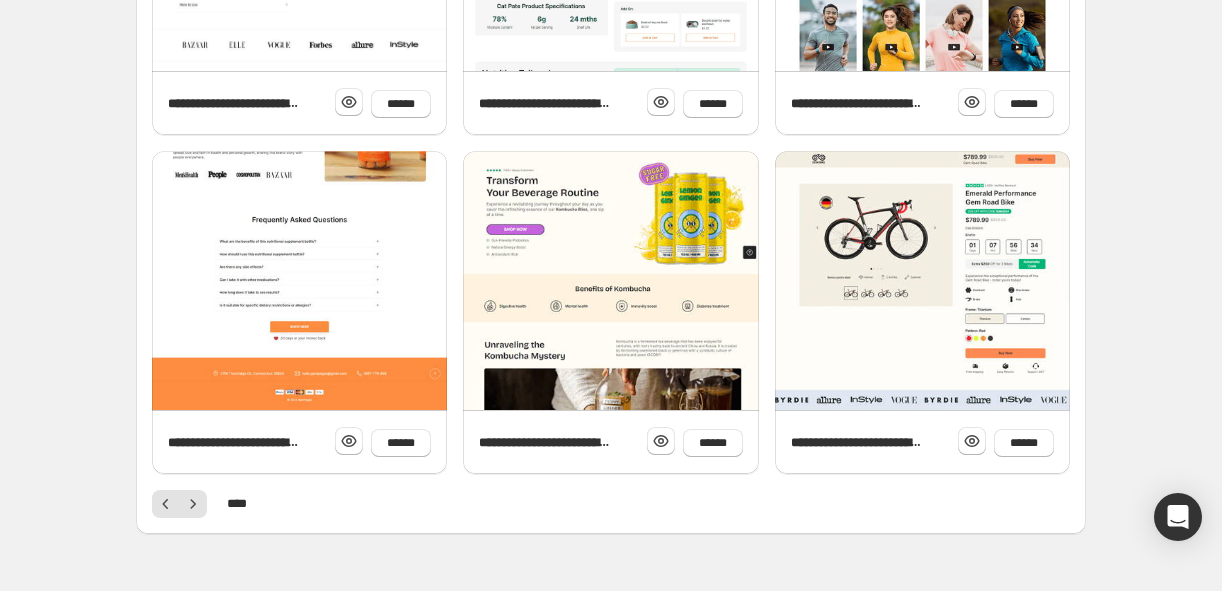 scroll, scrollTop: 849, scrollLeft: 0, axis: vertical 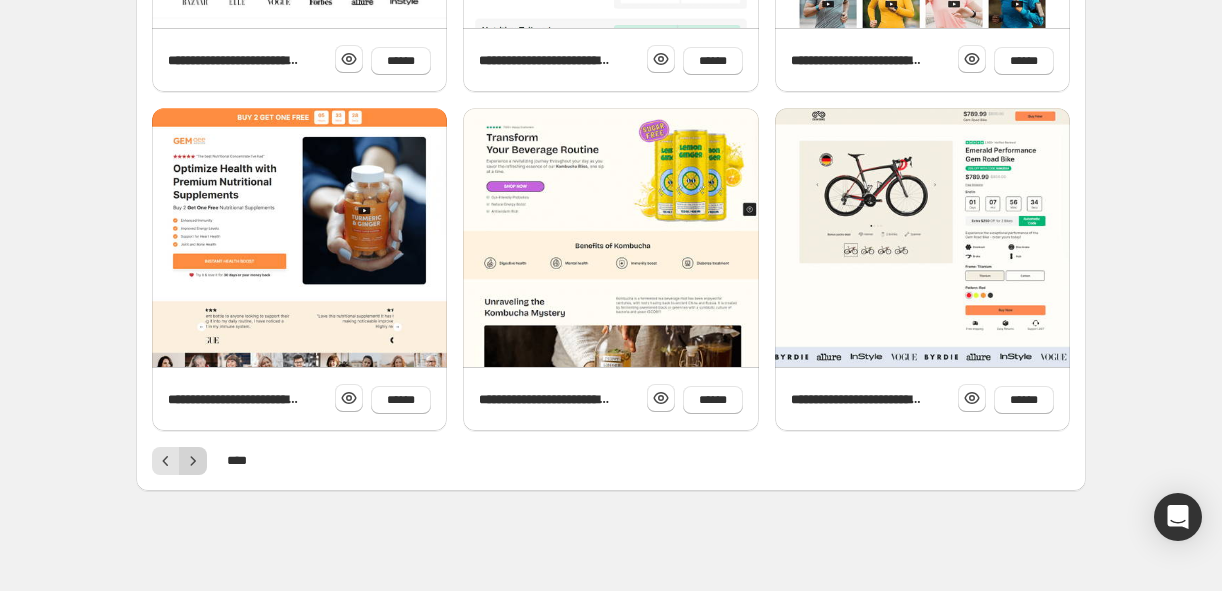 click 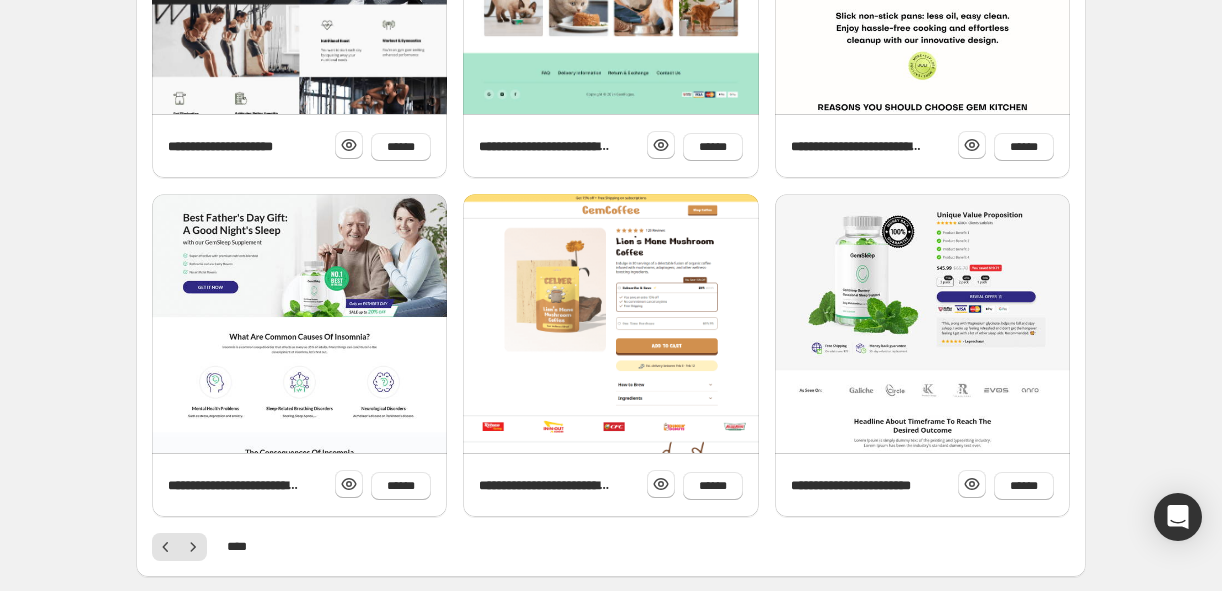 scroll, scrollTop: 808, scrollLeft: 0, axis: vertical 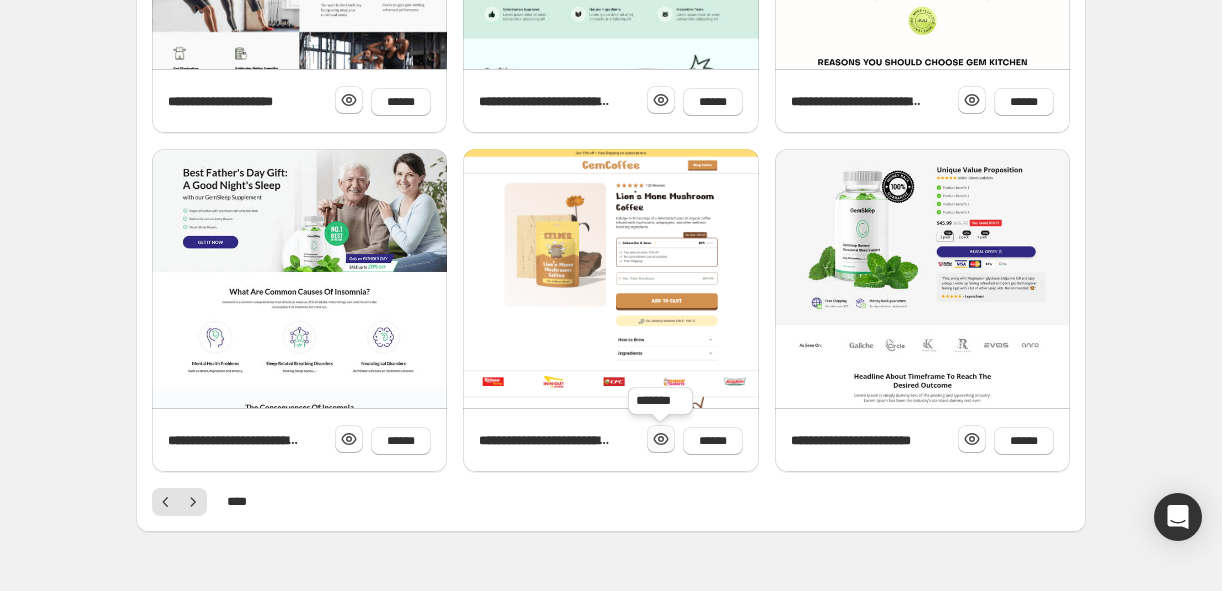 click 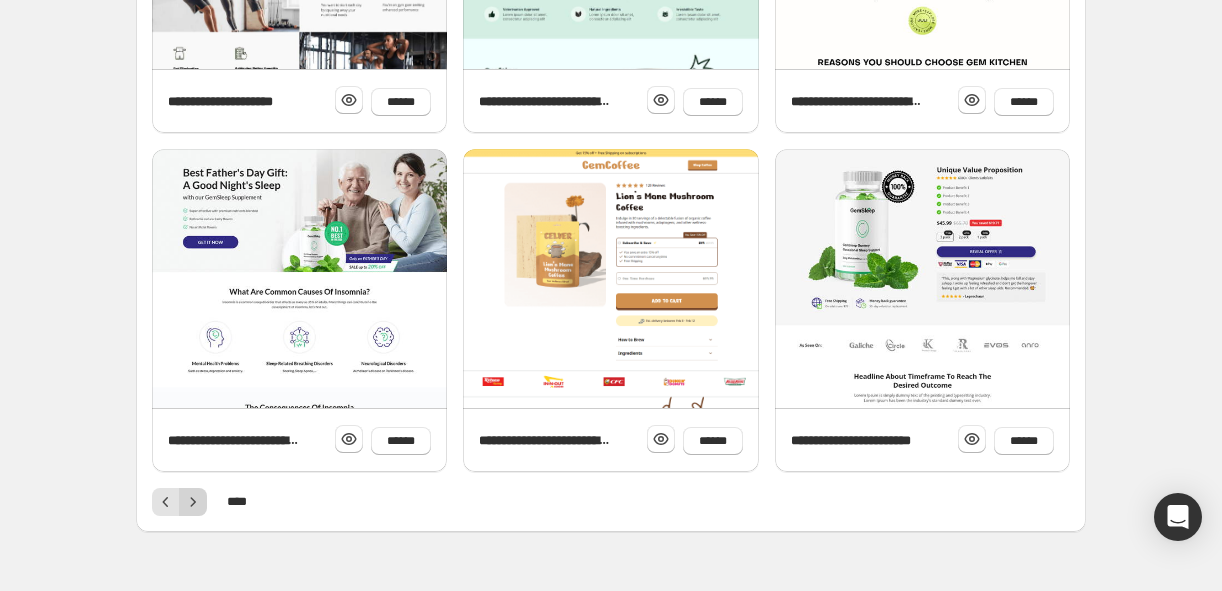click 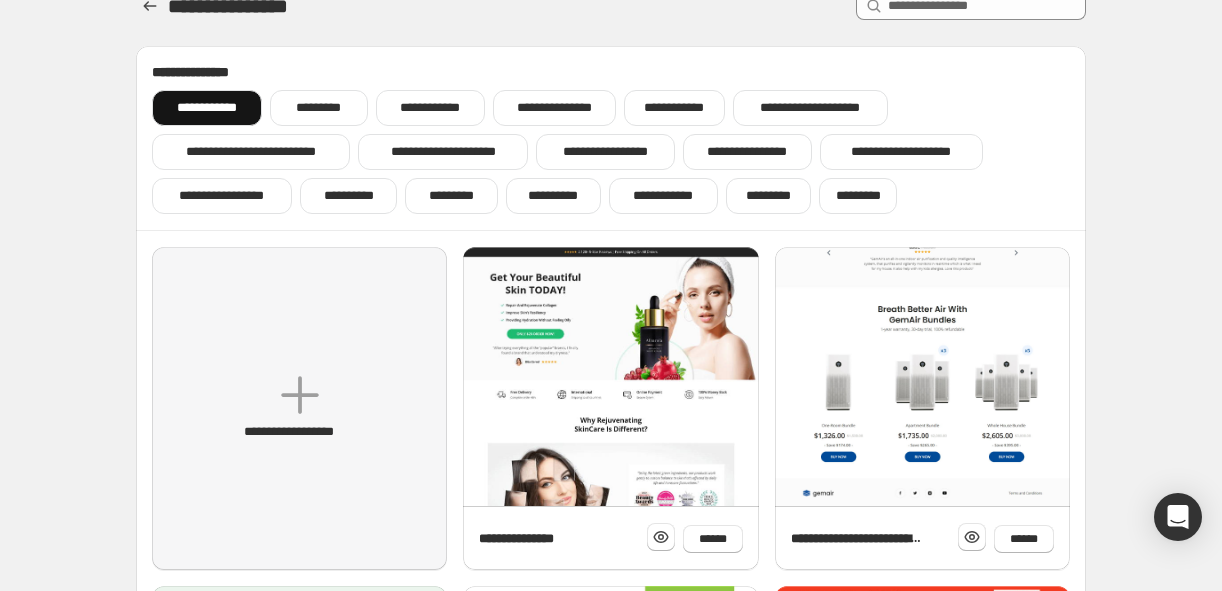scroll, scrollTop: 35, scrollLeft: 0, axis: vertical 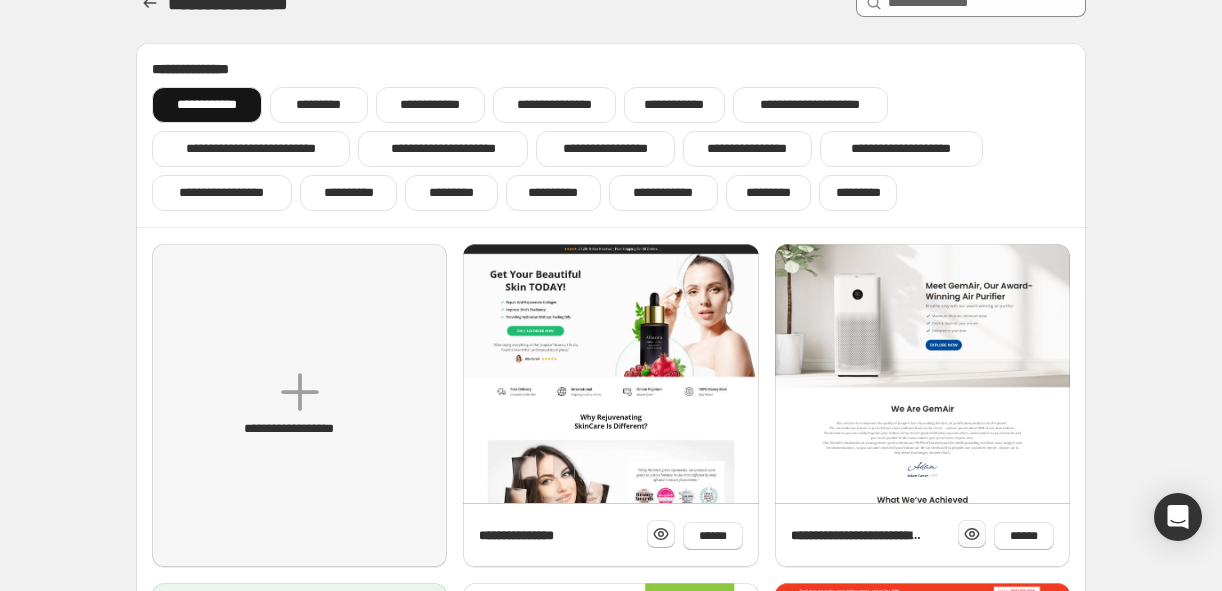 click 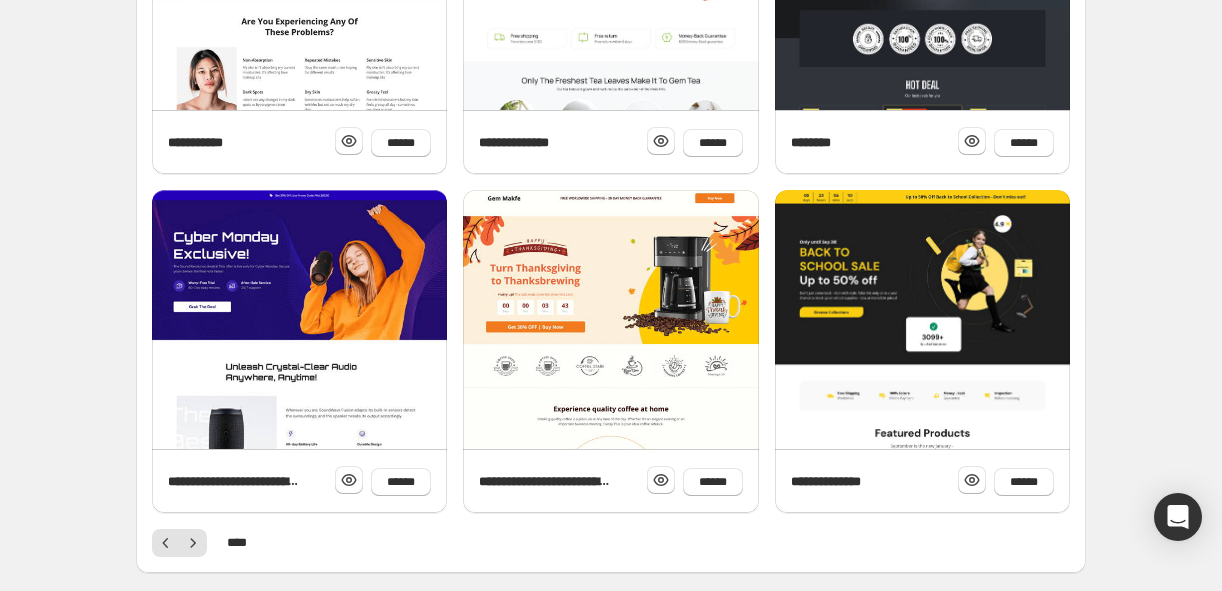 scroll, scrollTop: 849, scrollLeft: 0, axis: vertical 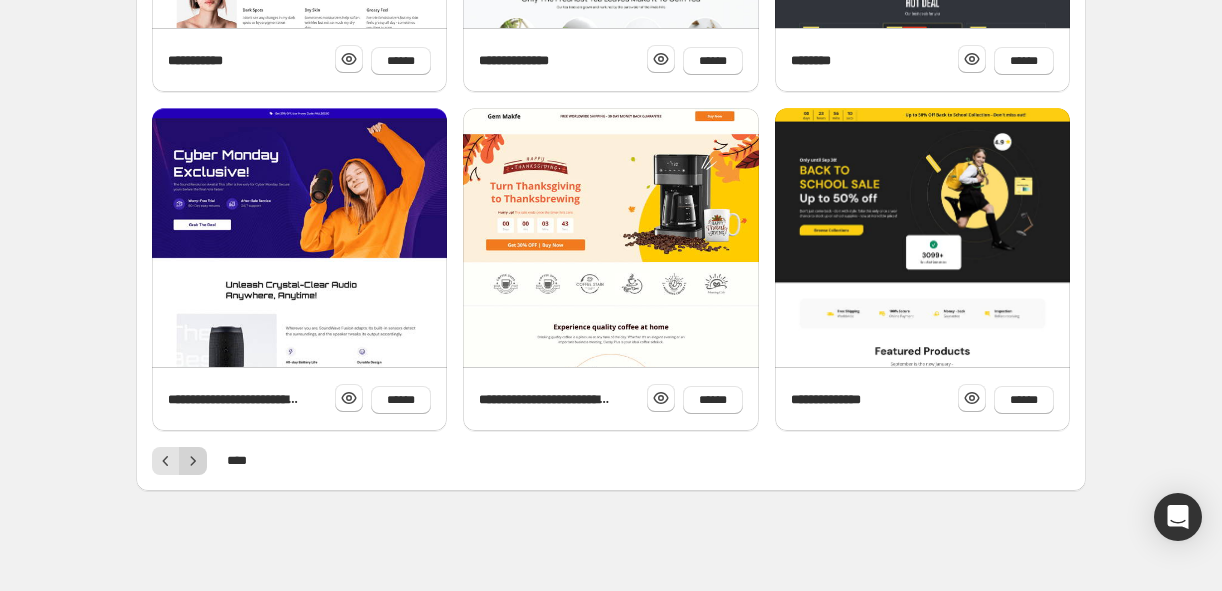 click 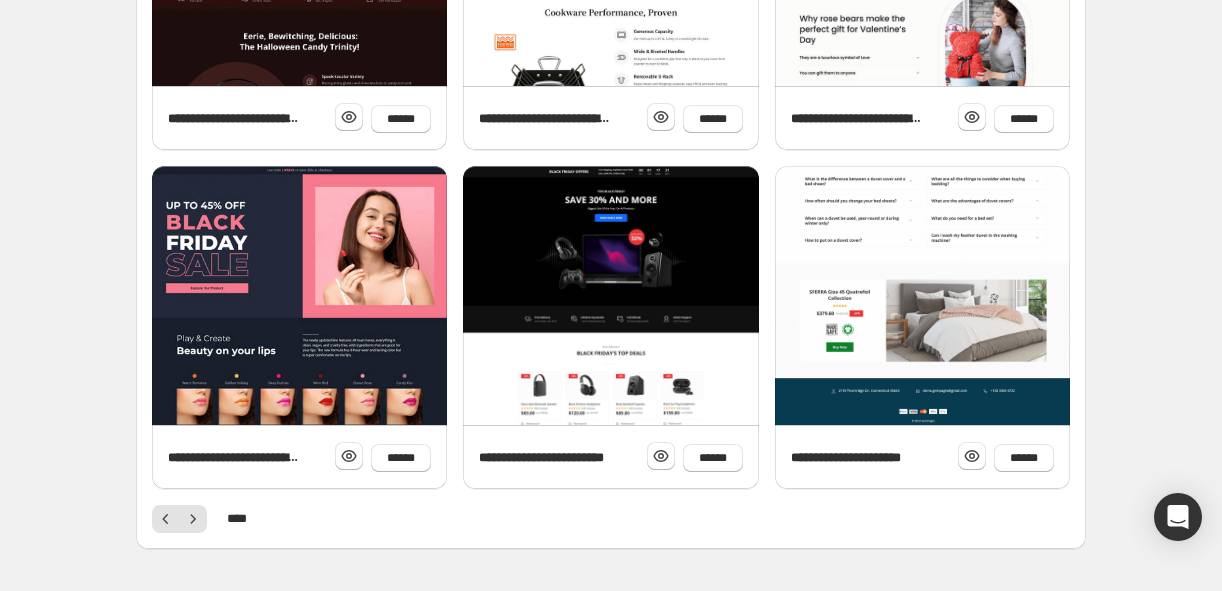 scroll, scrollTop: 849, scrollLeft: 0, axis: vertical 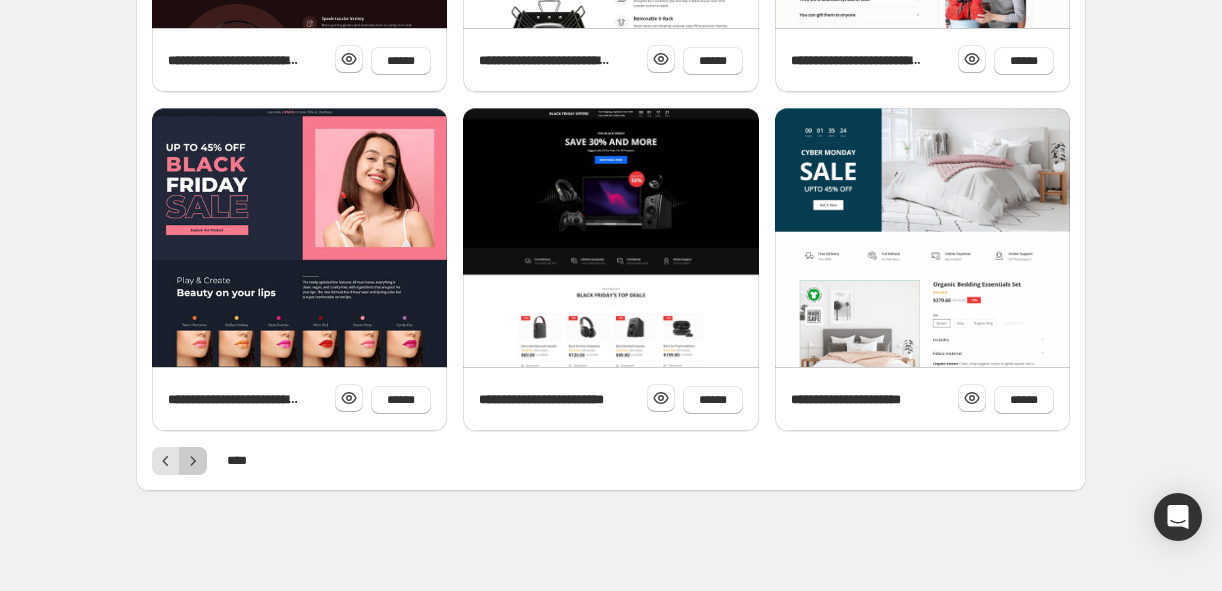 click 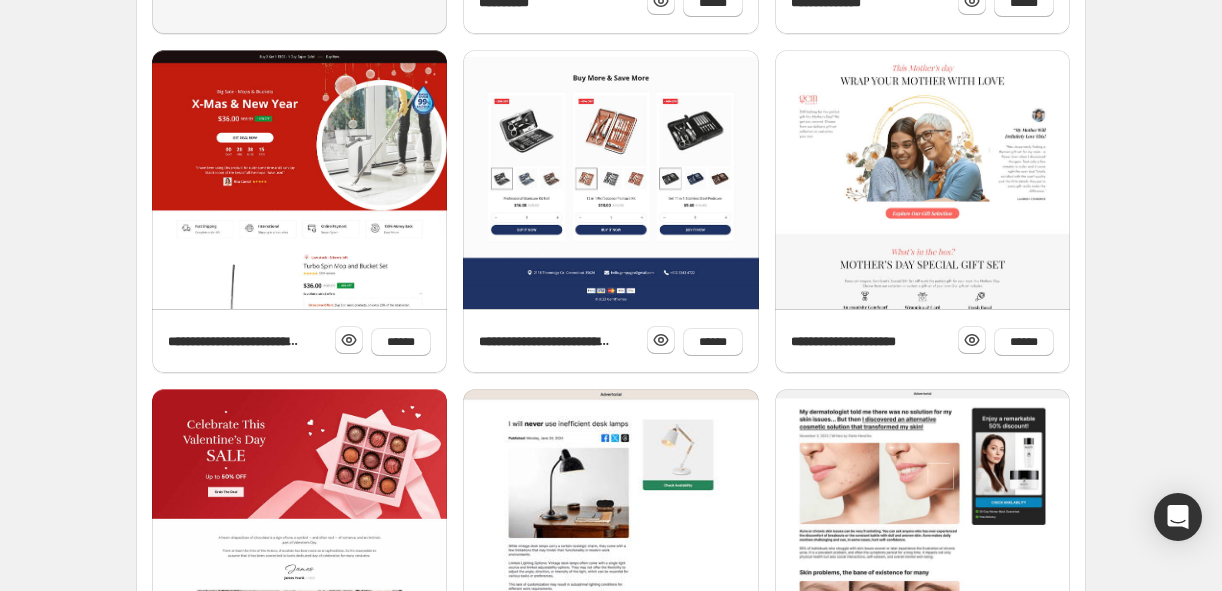 scroll, scrollTop: 849, scrollLeft: 0, axis: vertical 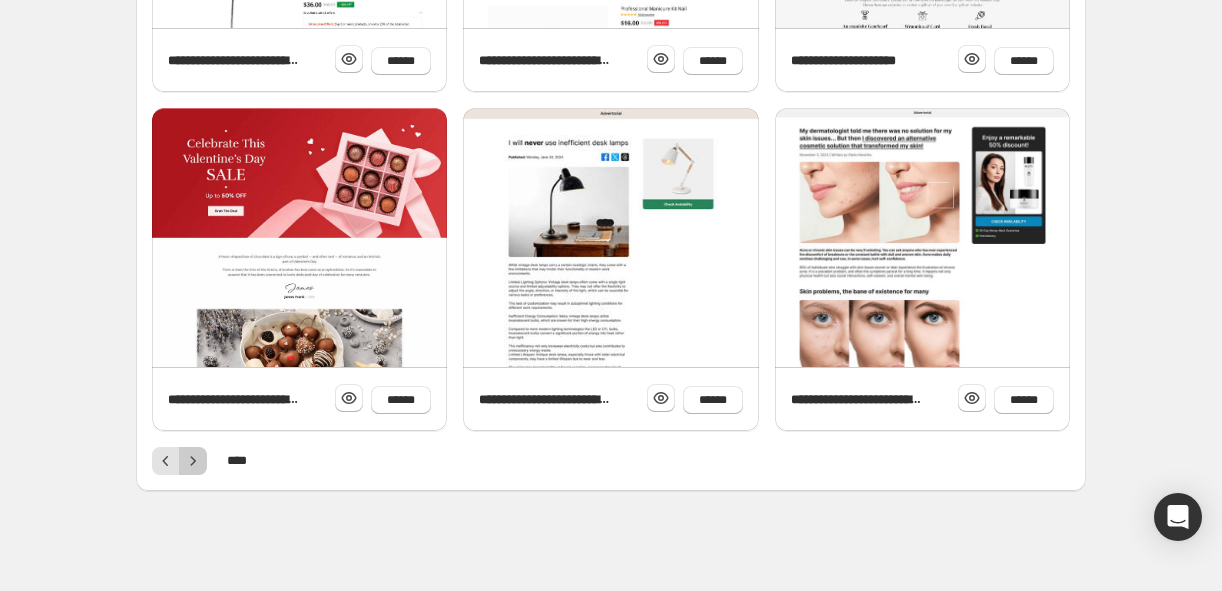 click 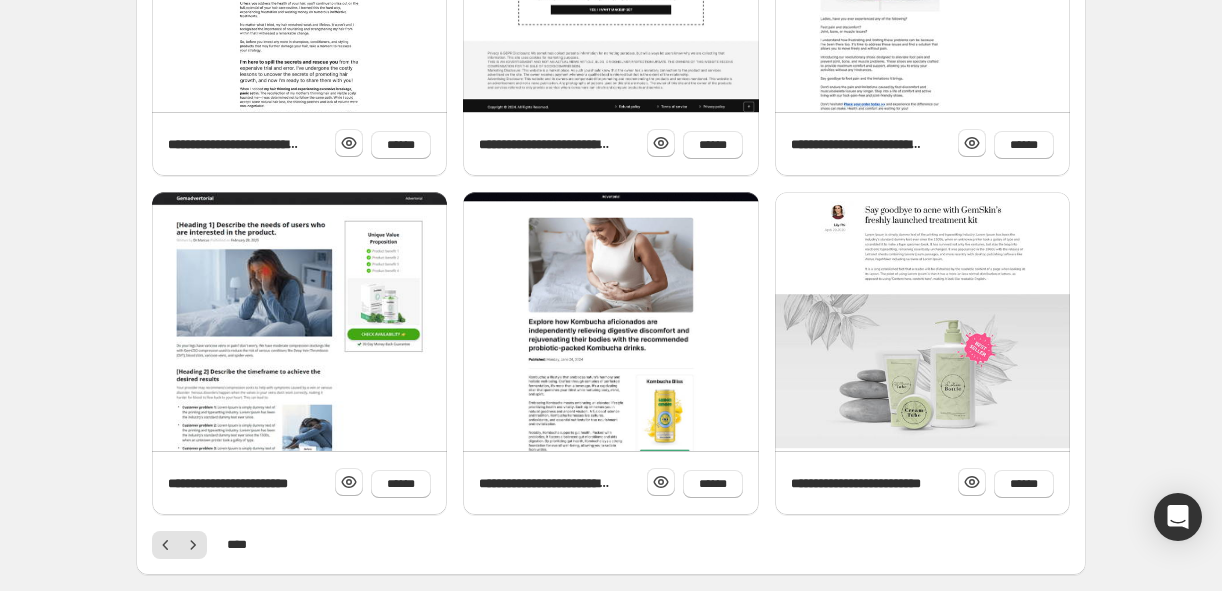scroll, scrollTop: 849, scrollLeft: 0, axis: vertical 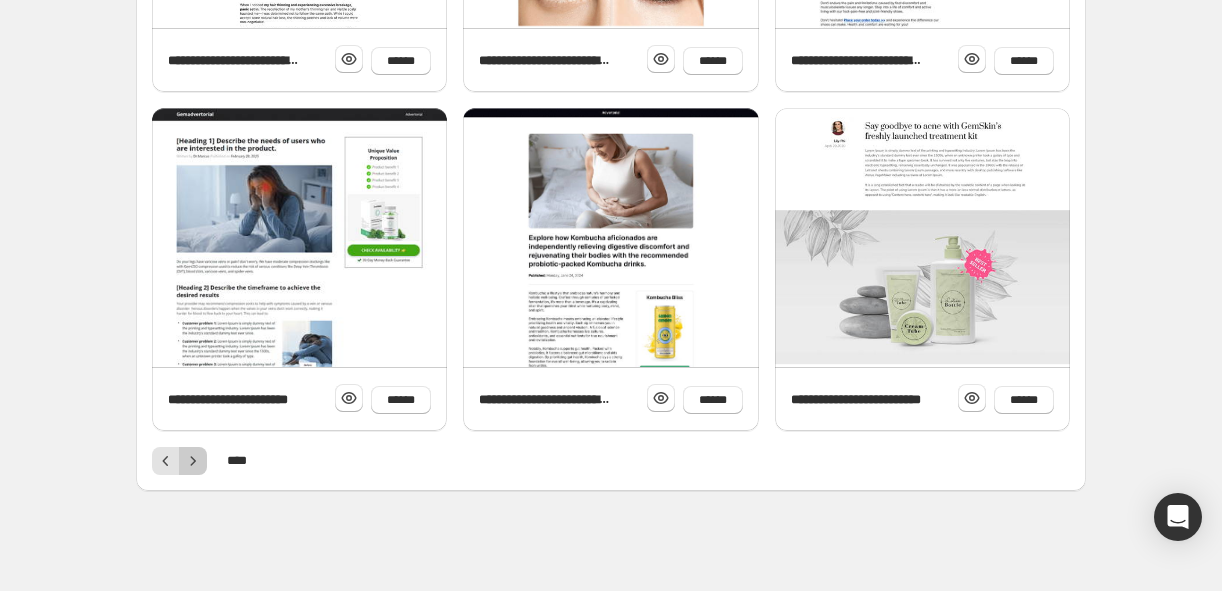 click 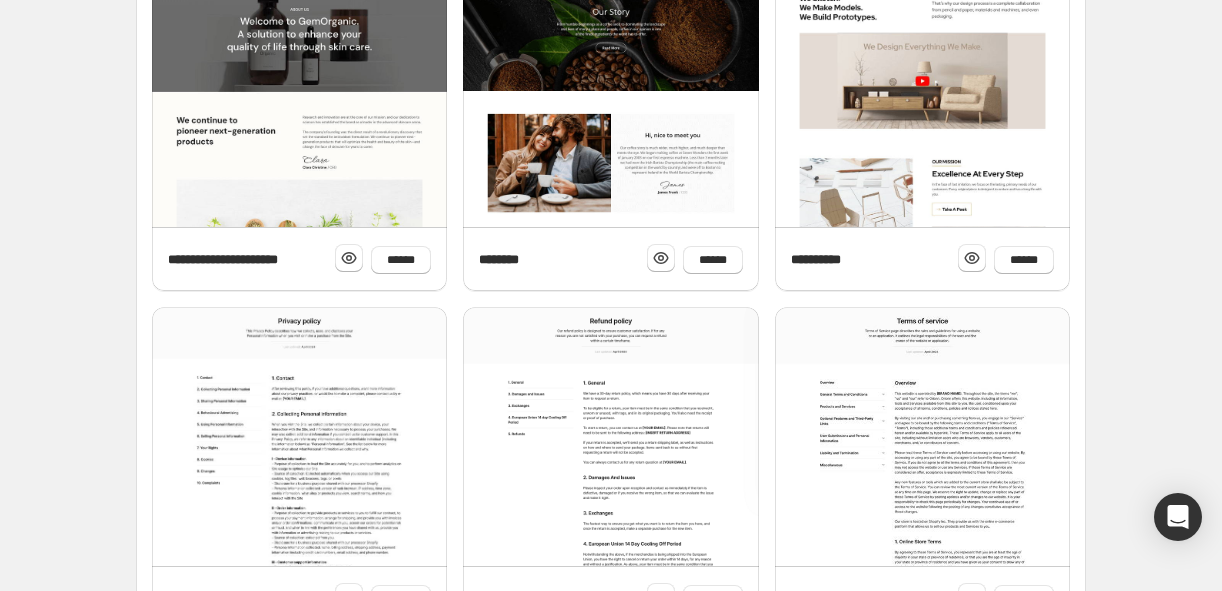 scroll, scrollTop: 849, scrollLeft: 0, axis: vertical 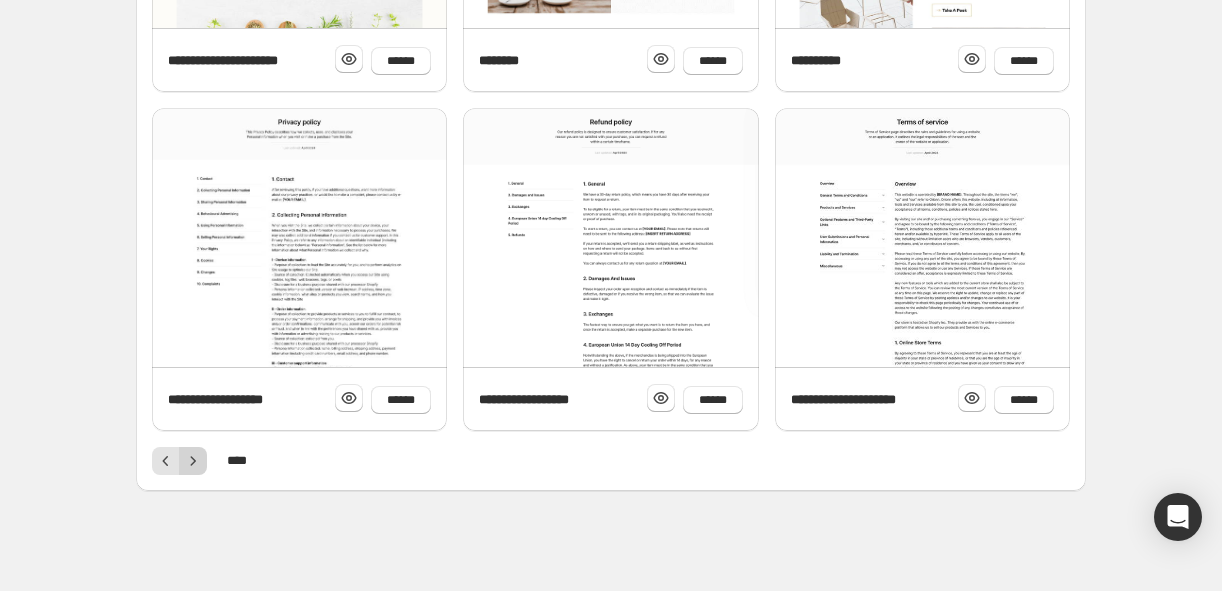 click 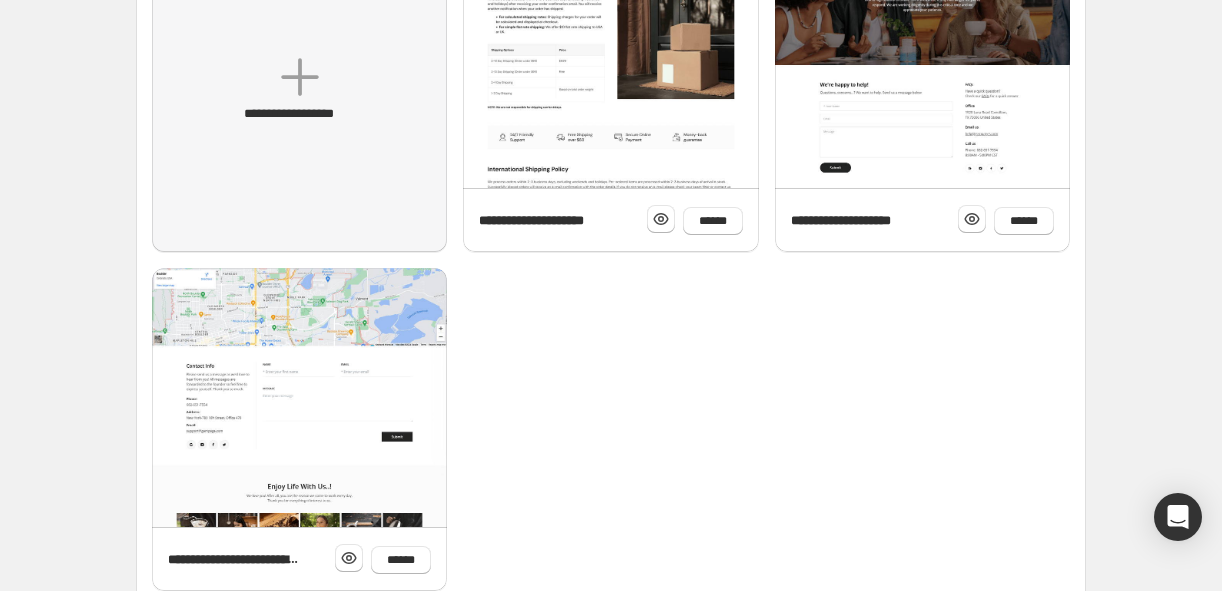 scroll, scrollTop: 473, scrollLeft: 0, axis: vertical 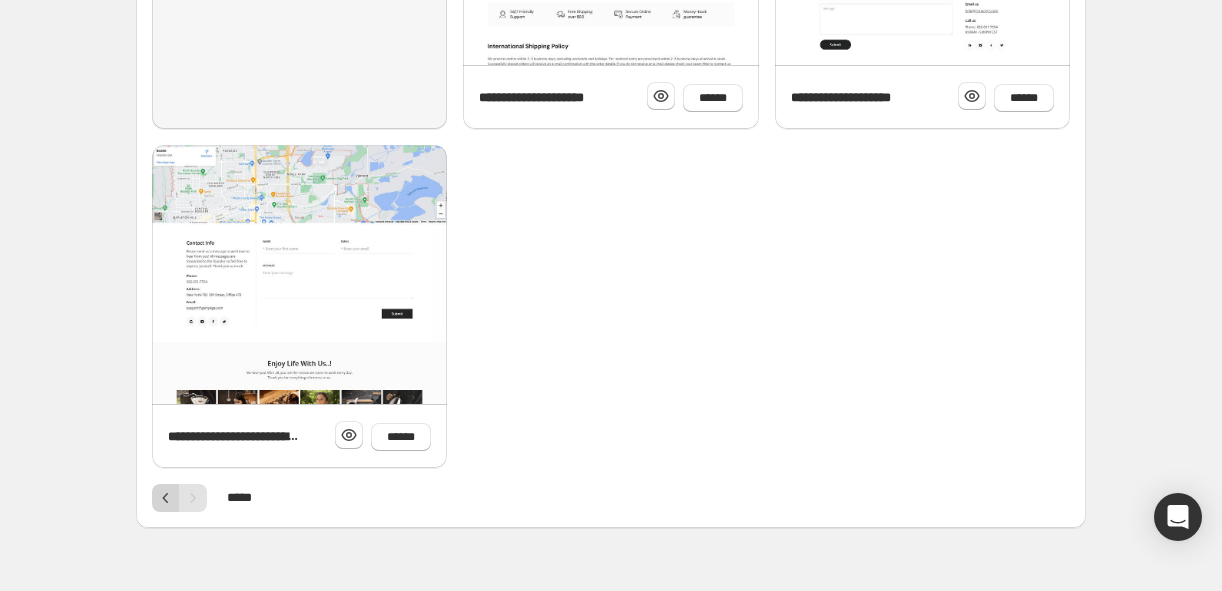 click 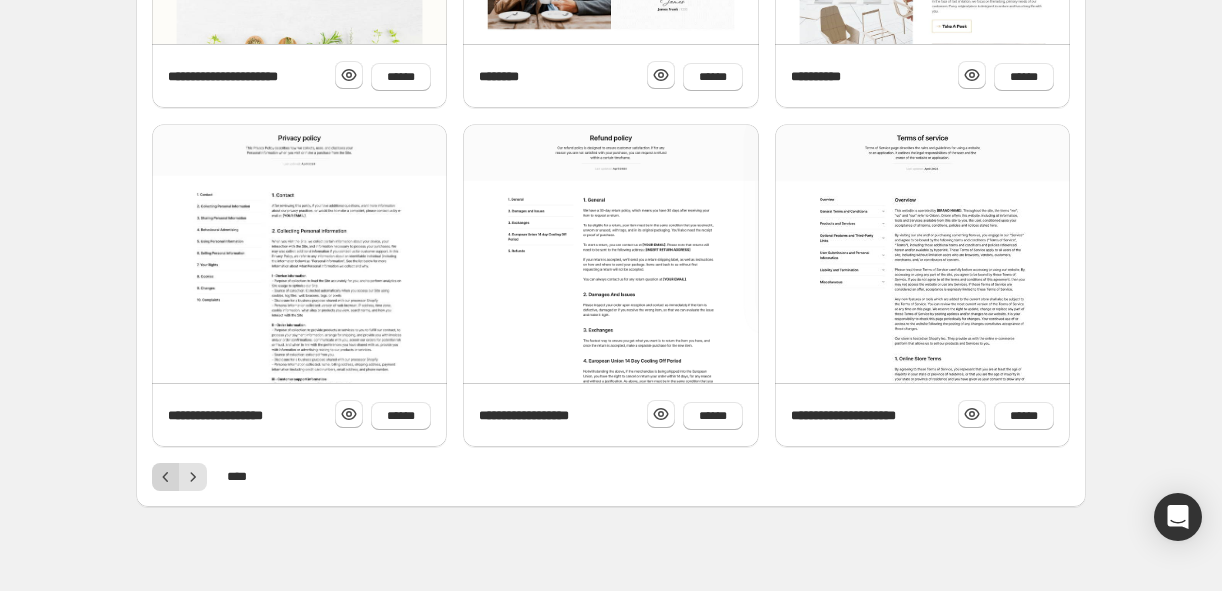 click 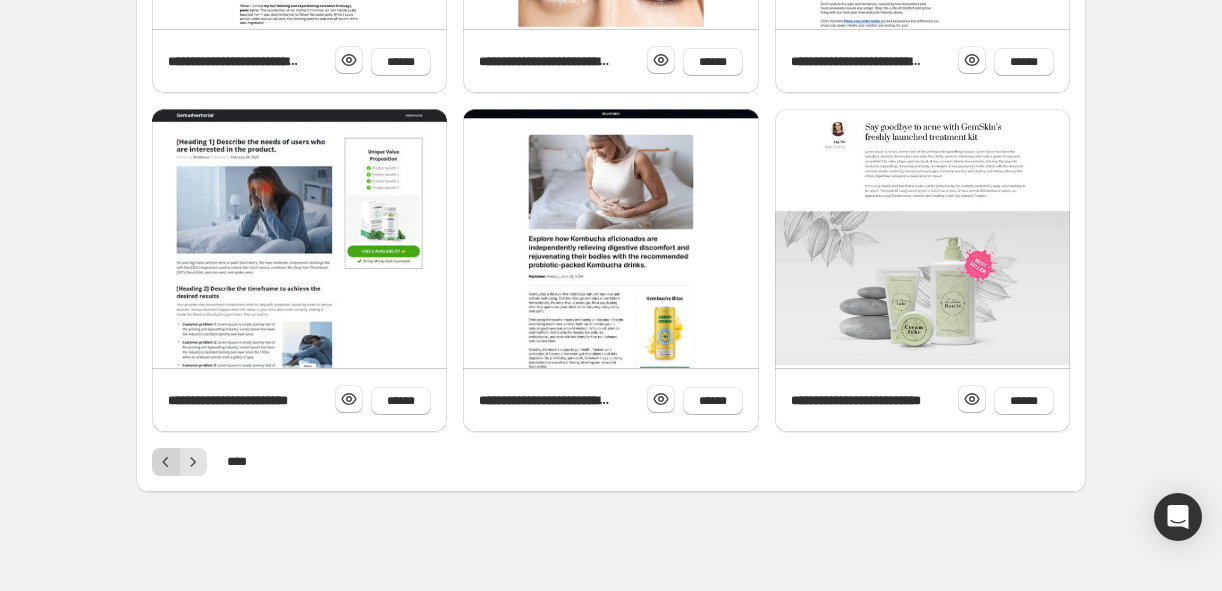 click 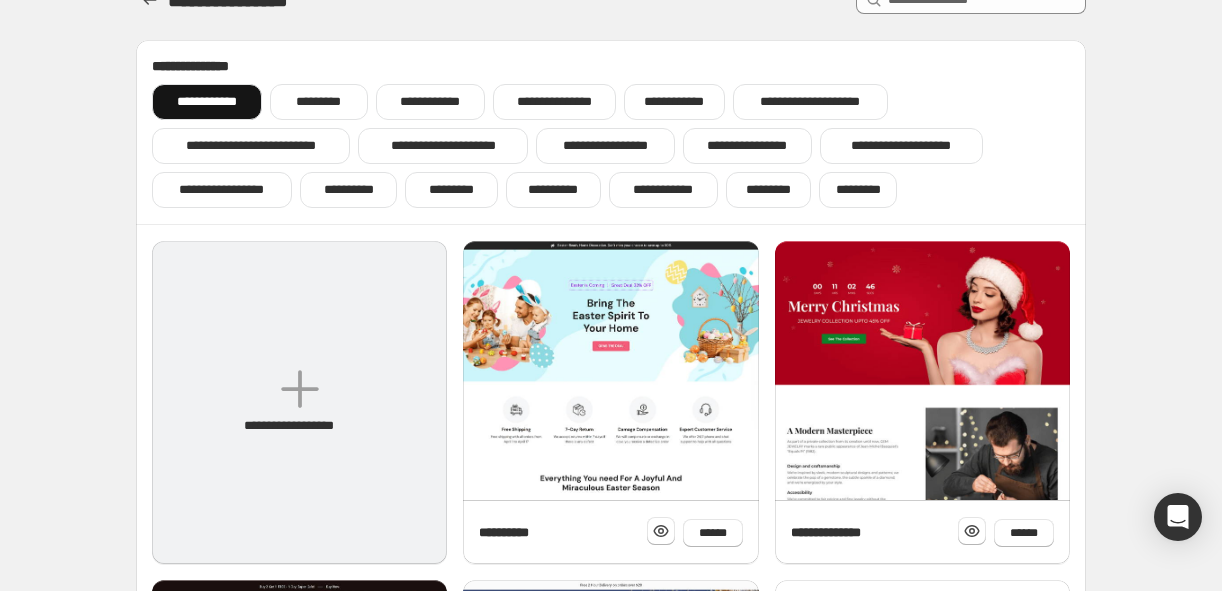 scroll, scrollTop: 0, scrollLeft: 0, axis: both 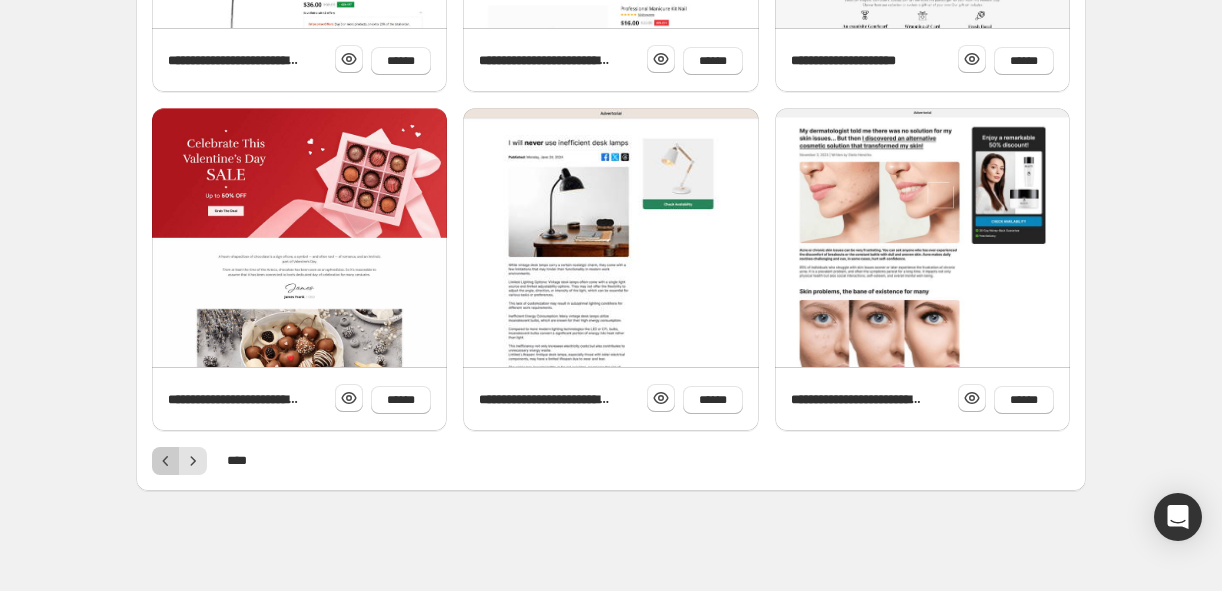click 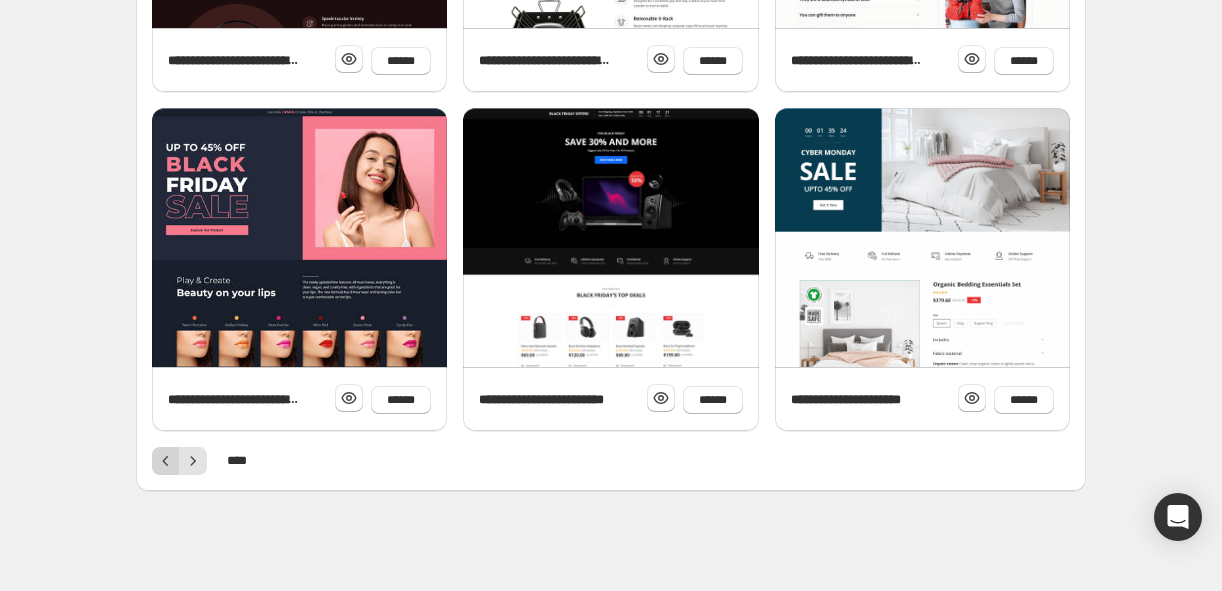 click 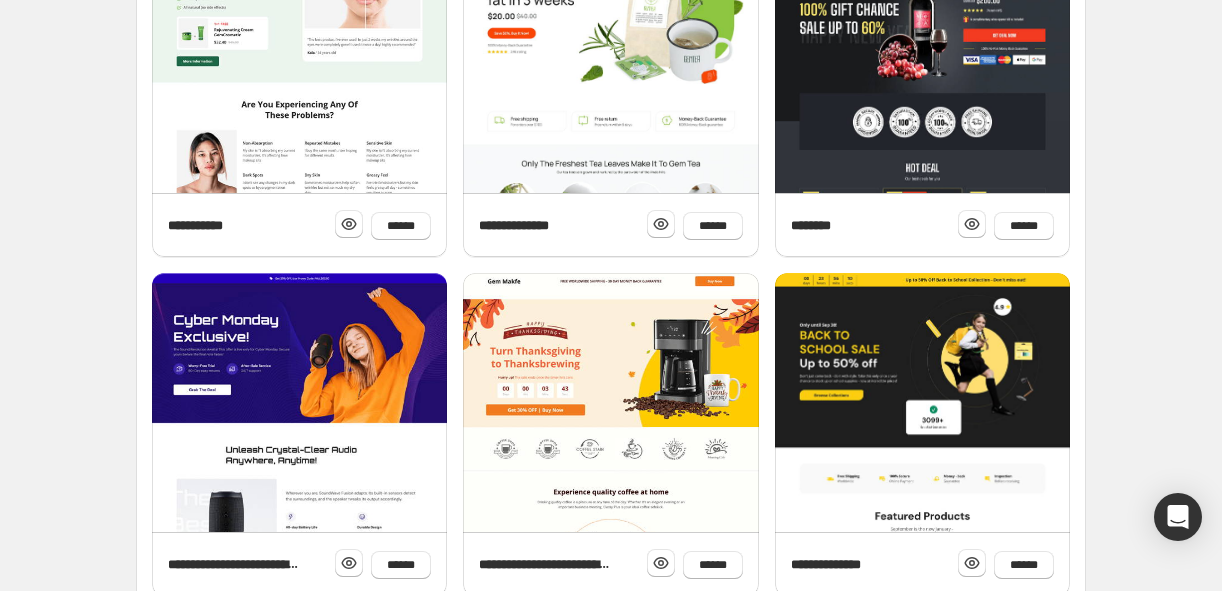 scroll, scrollTop: 849, scrollLeft: 0, axis: vertical 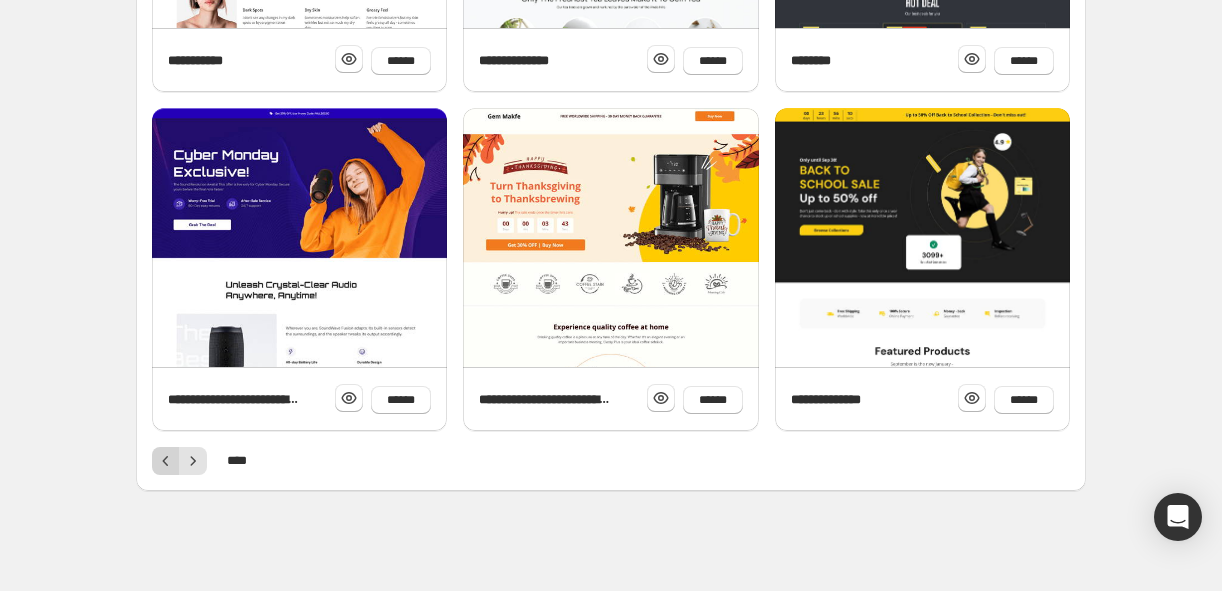 click 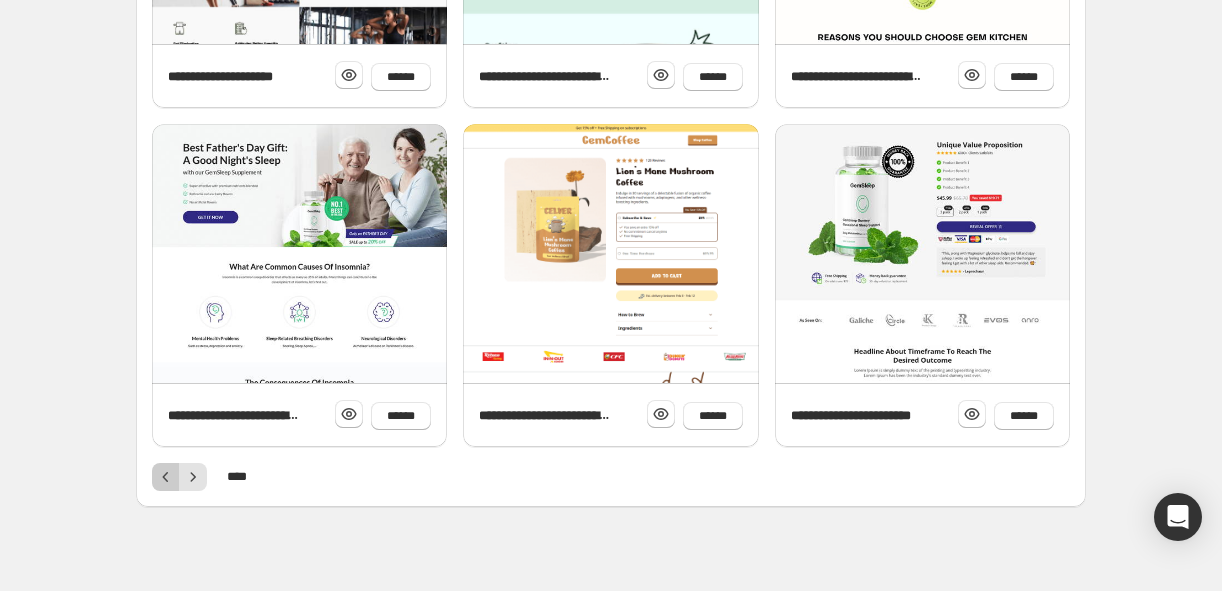 click 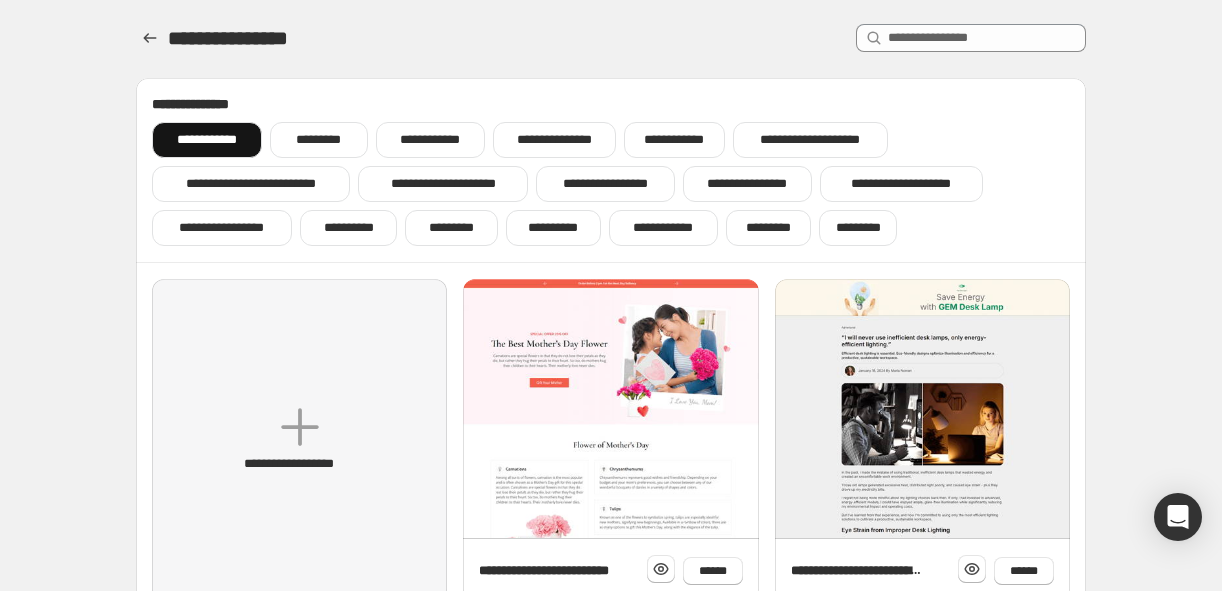 scroll, scrollTop: 0, scrollLeft: 0, axis: both 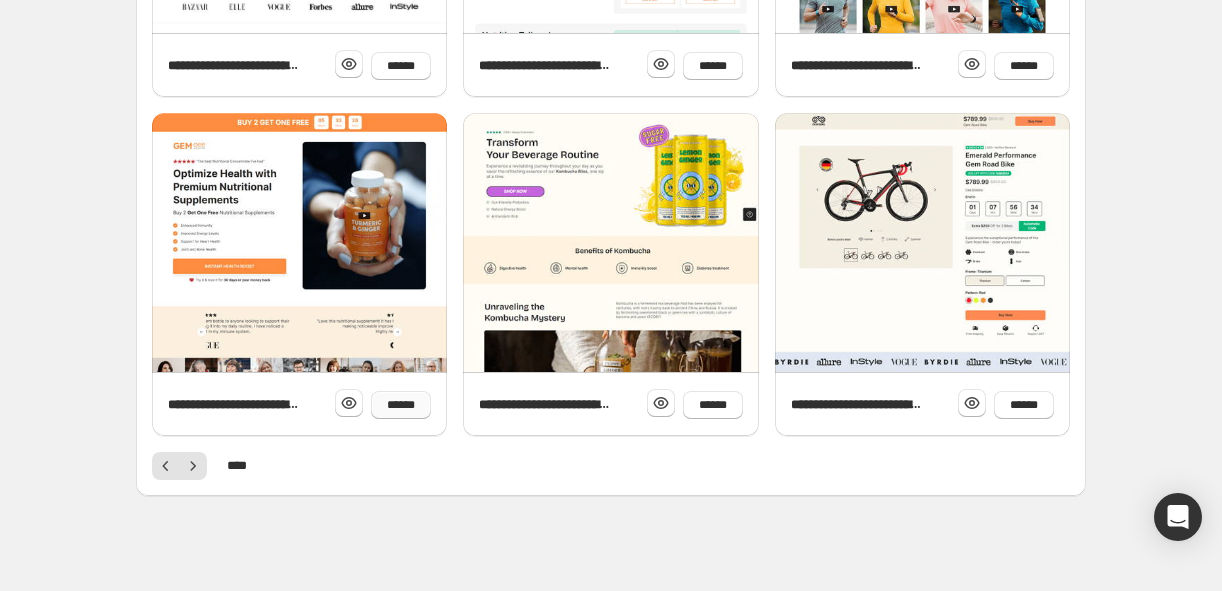 click on "******" at bounding box center (401, 405) 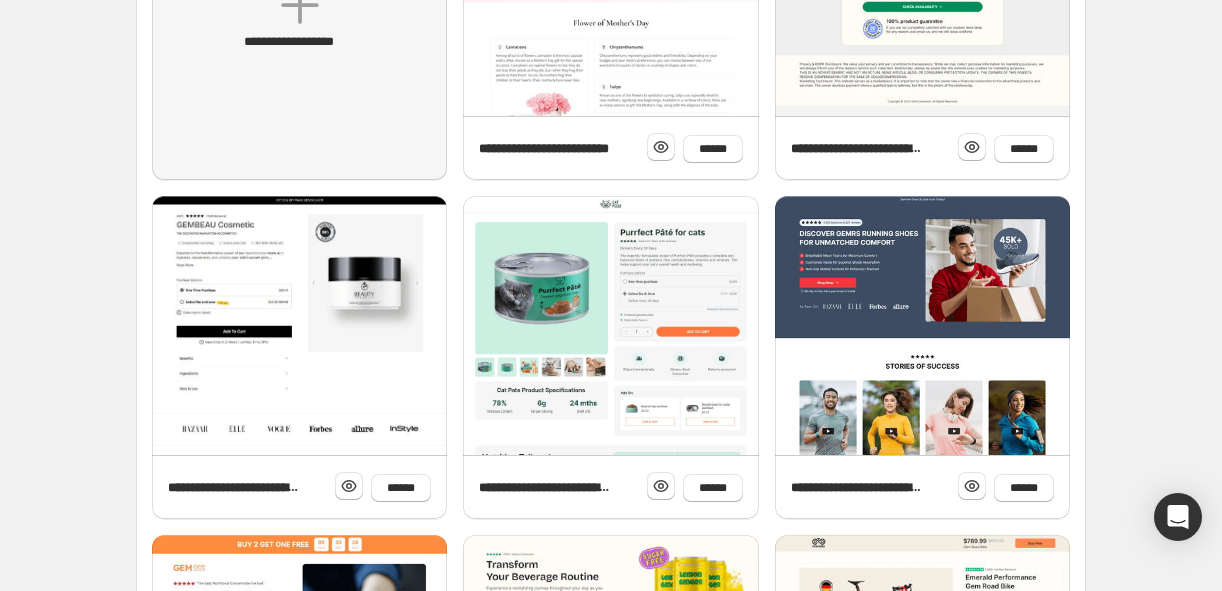 scroll, scrollTop: 512, scrollLeft: 0, axis: vertical 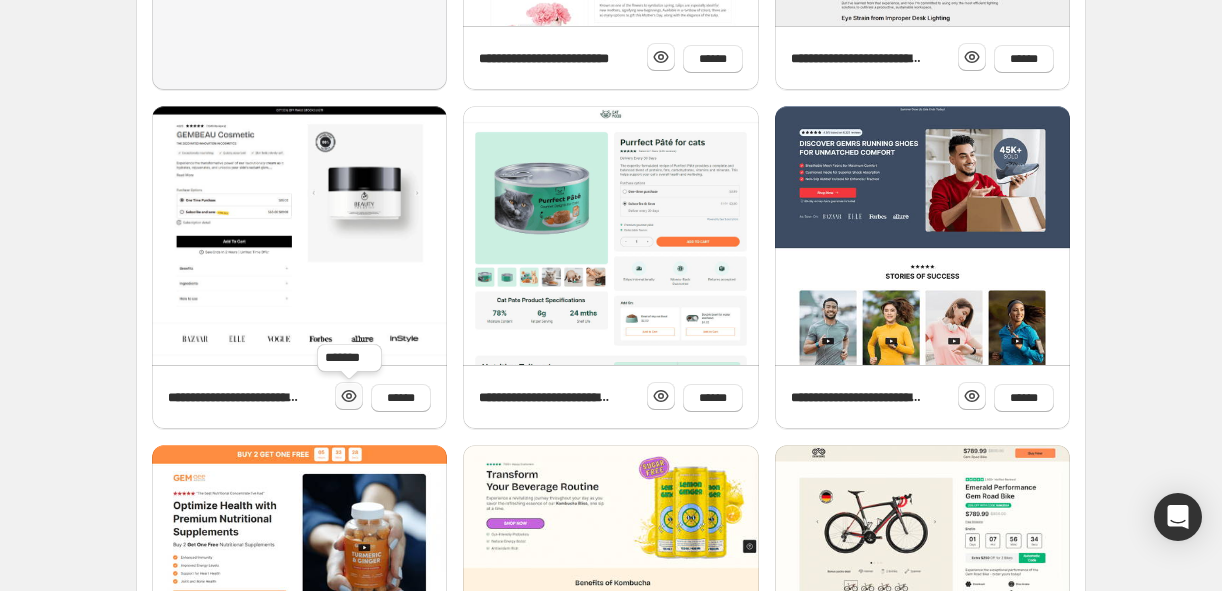 click 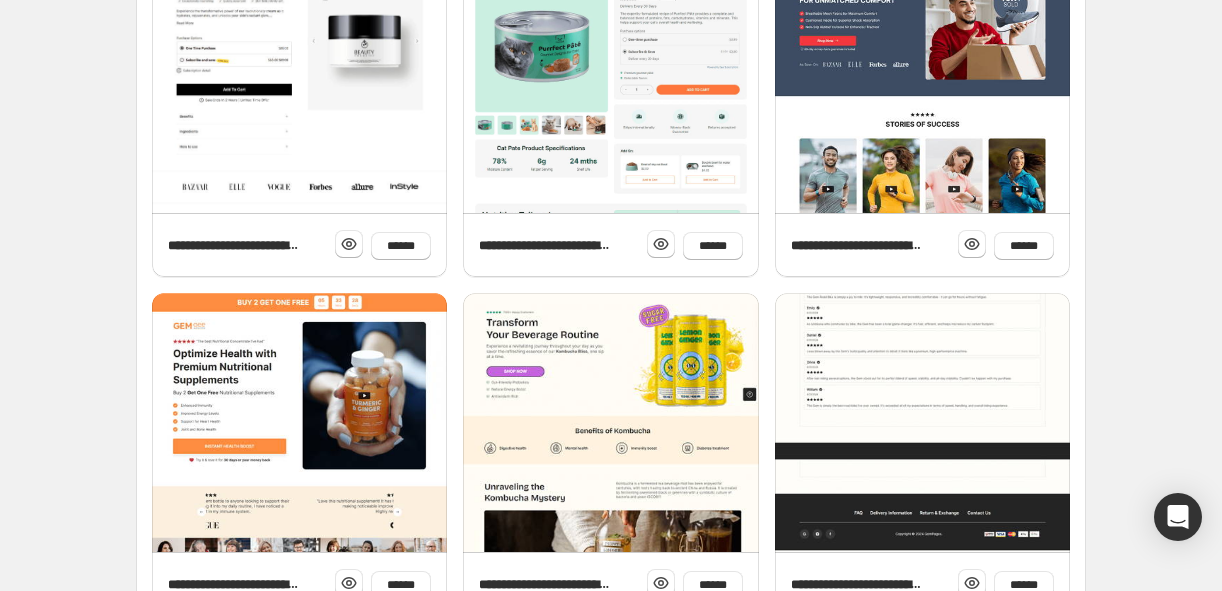 scroll, scrollTop: 849, scrollLeft: 0, axis: vertical 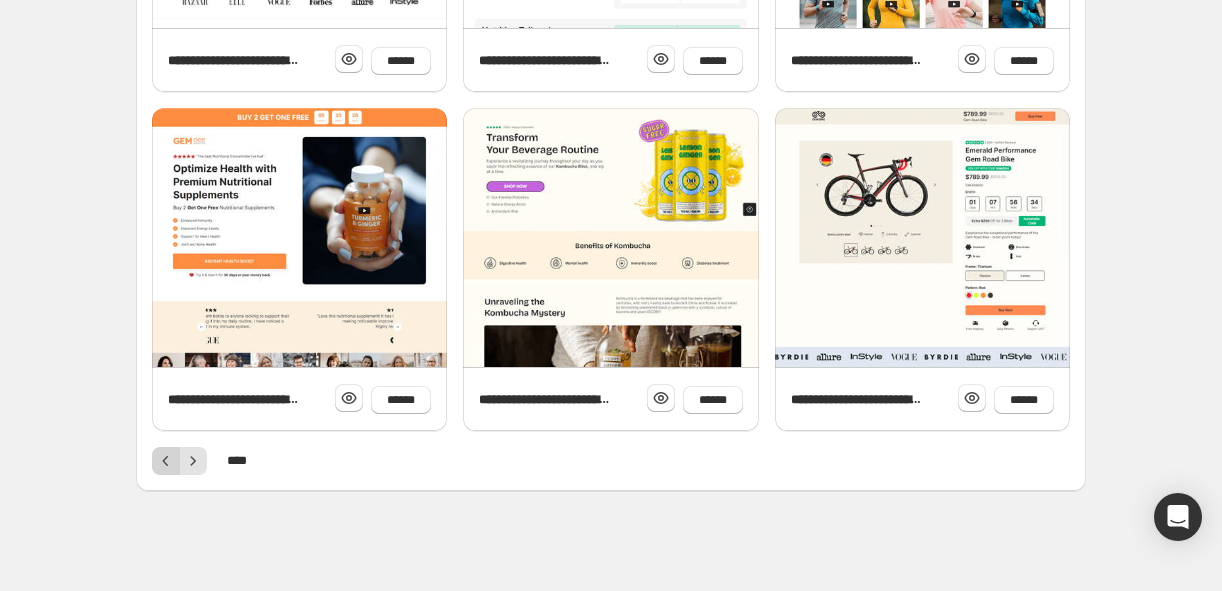 click 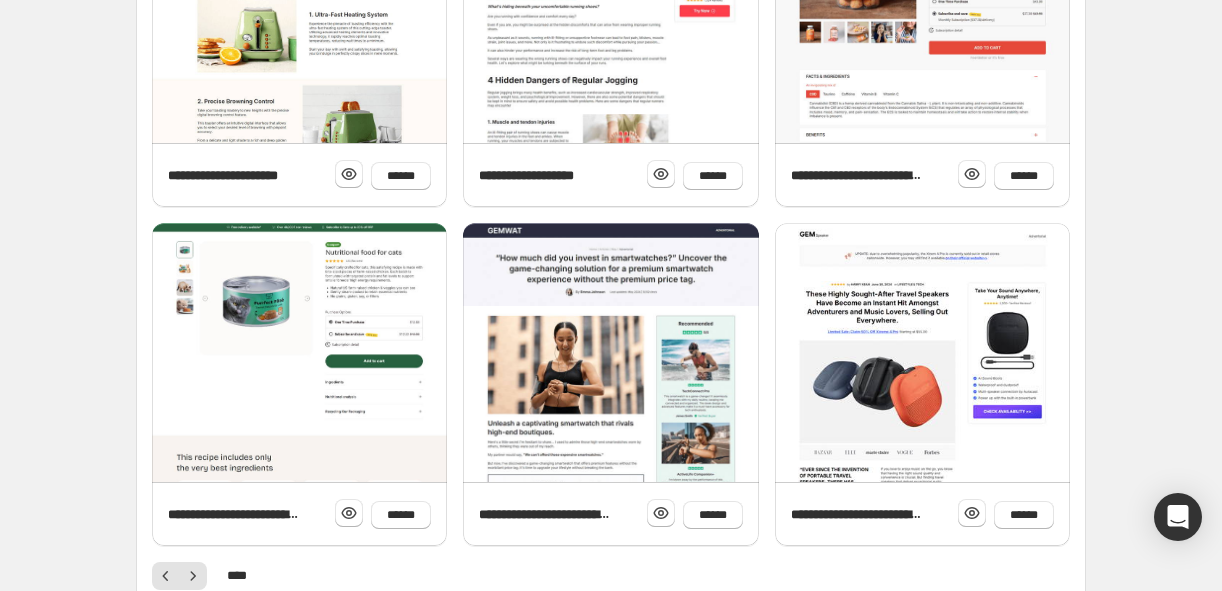 scroll, scrollTop: 849, scrollLeft: 0, axis: vertical 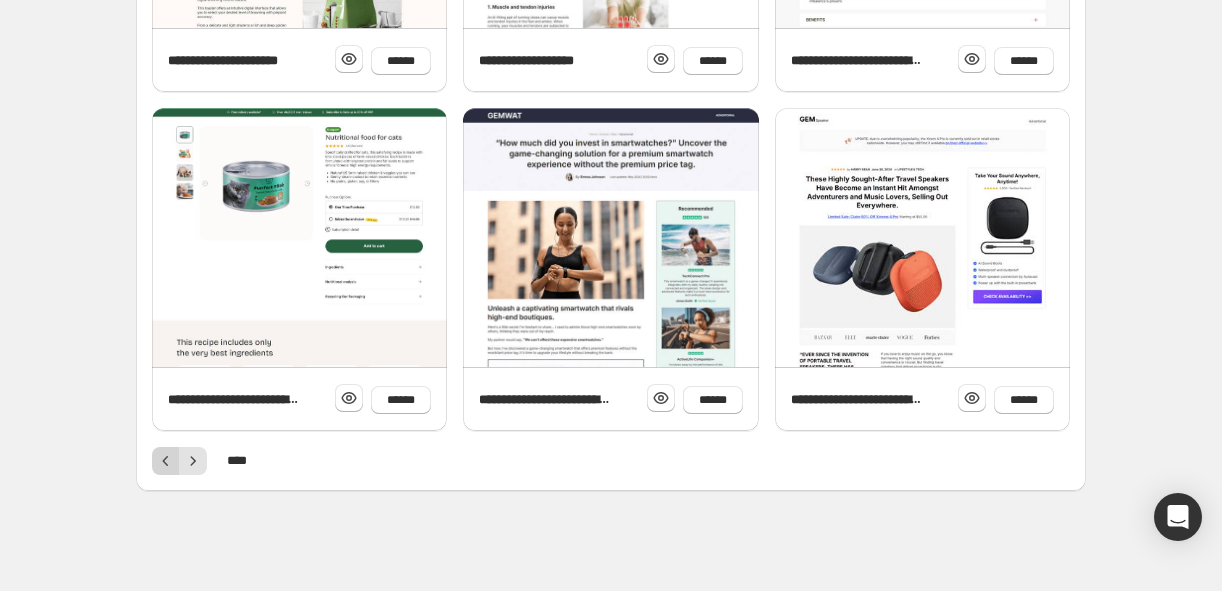 click 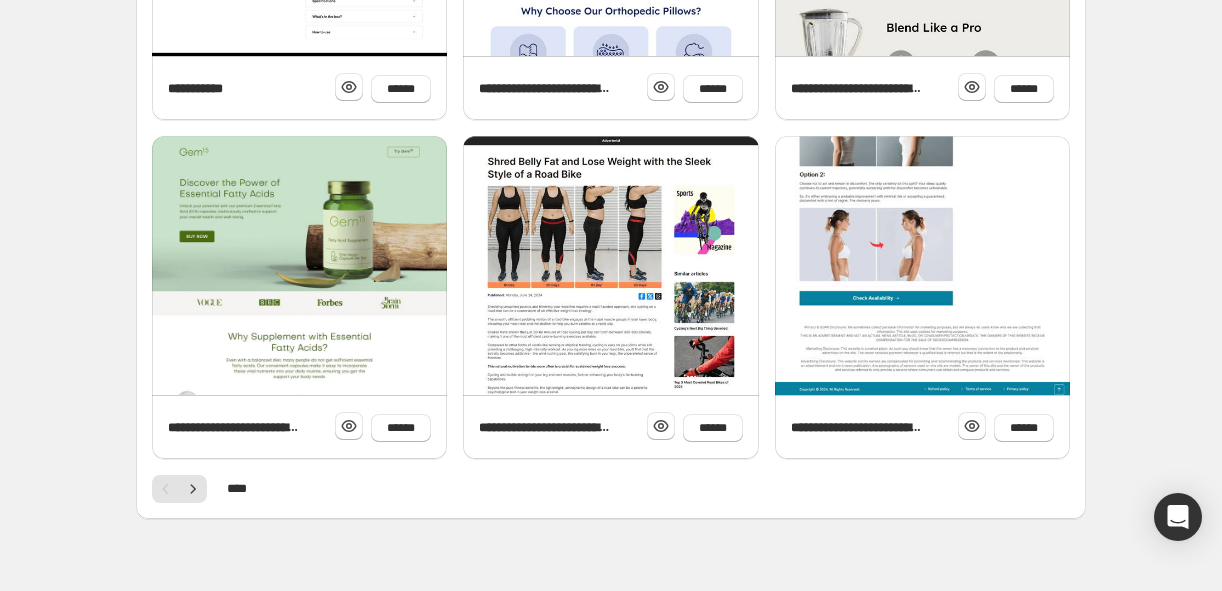 scroll, scrollTop: 849, scrollLeft: 0, axis: vertical 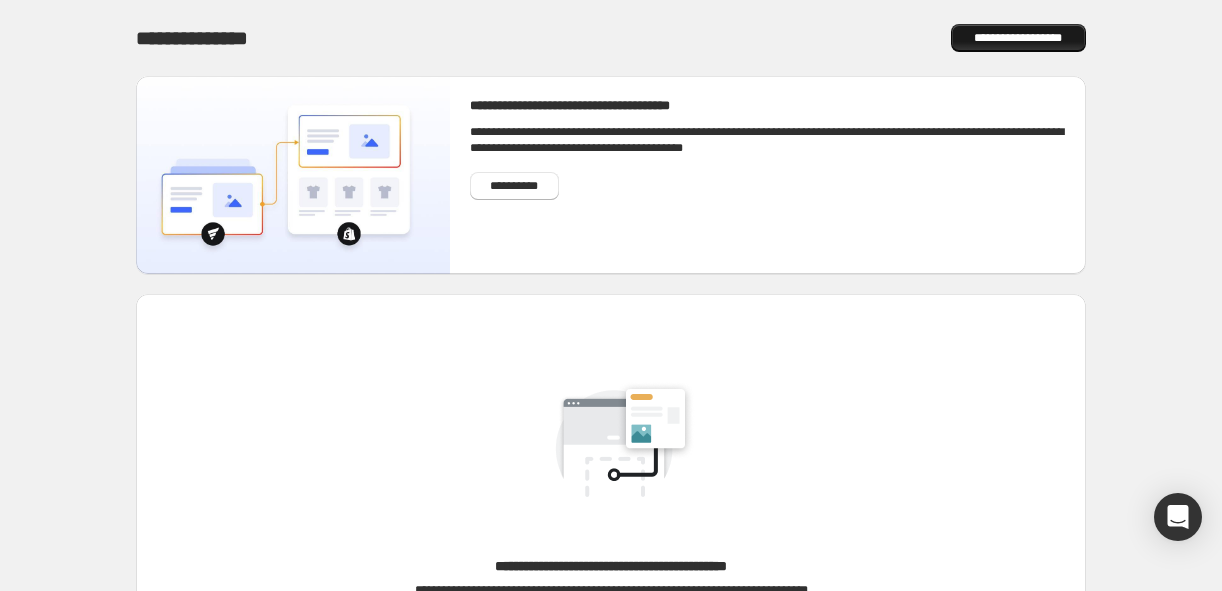 click on "**********" at bounding box center [1018, 38] 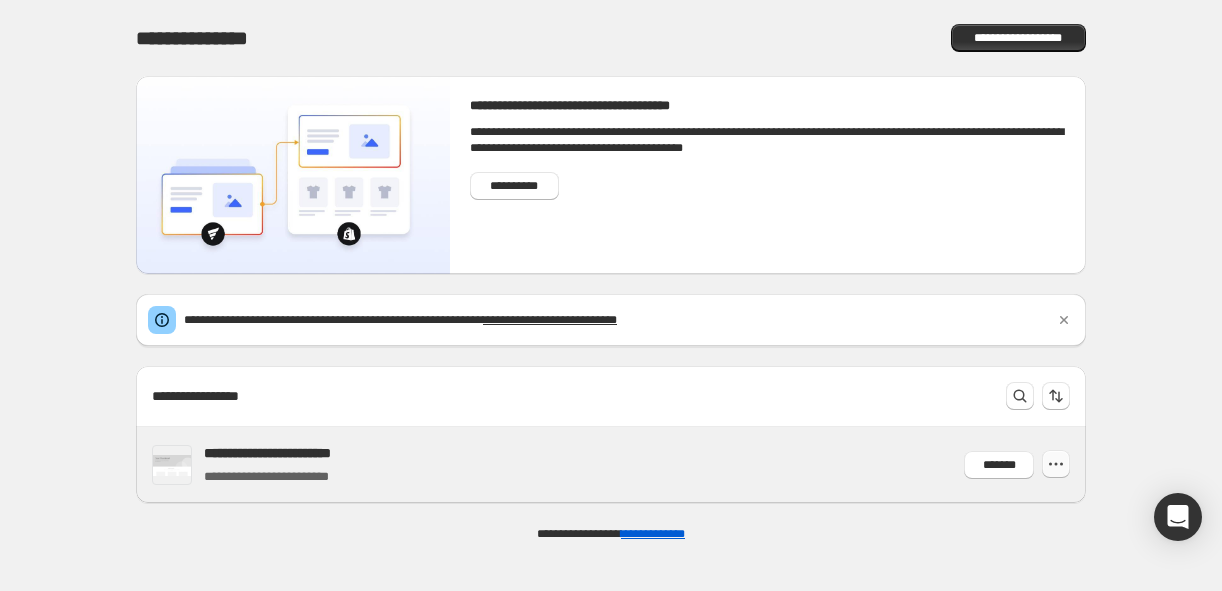 click 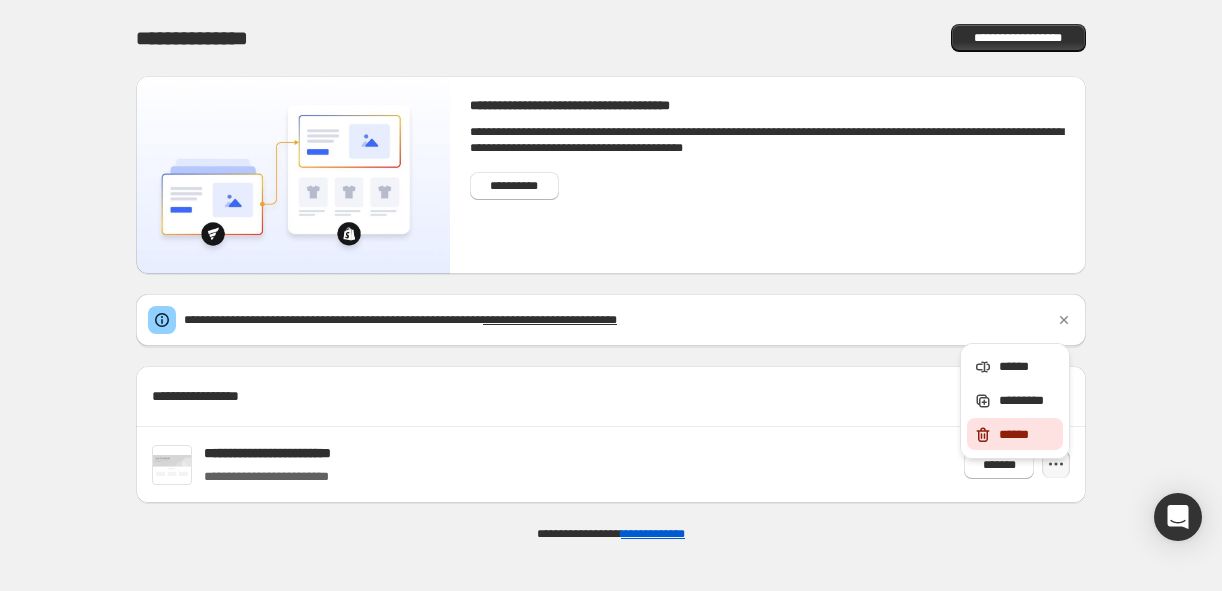 click on "******" at bounding box center [1028, 435] 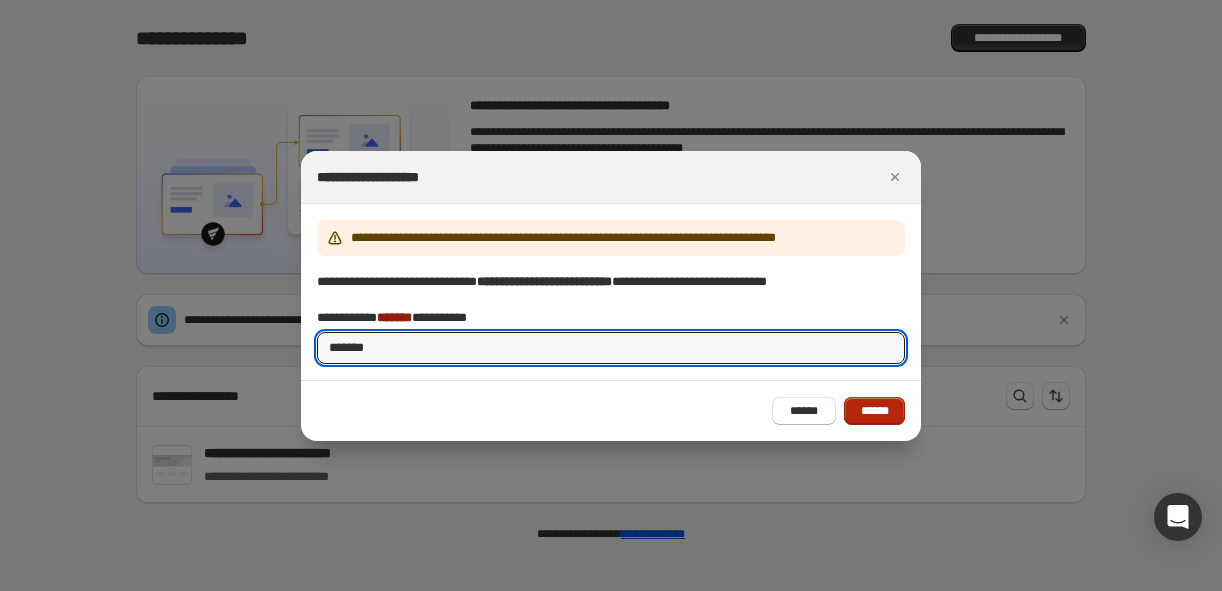 type on "*******" 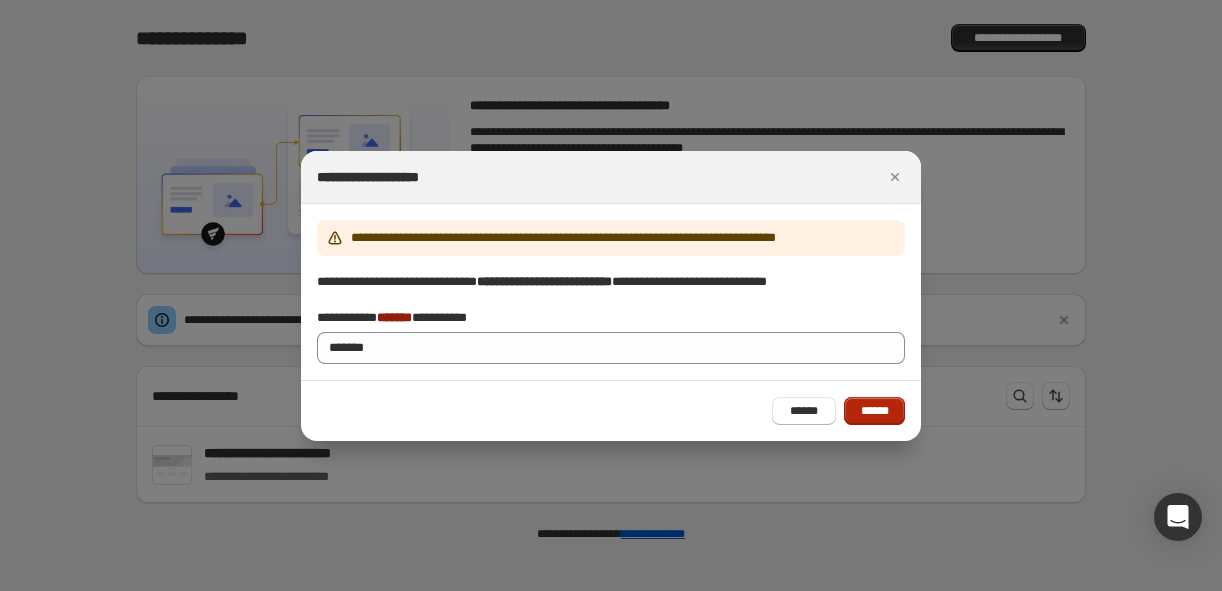 click on "******" at bounding box center (874, 411) 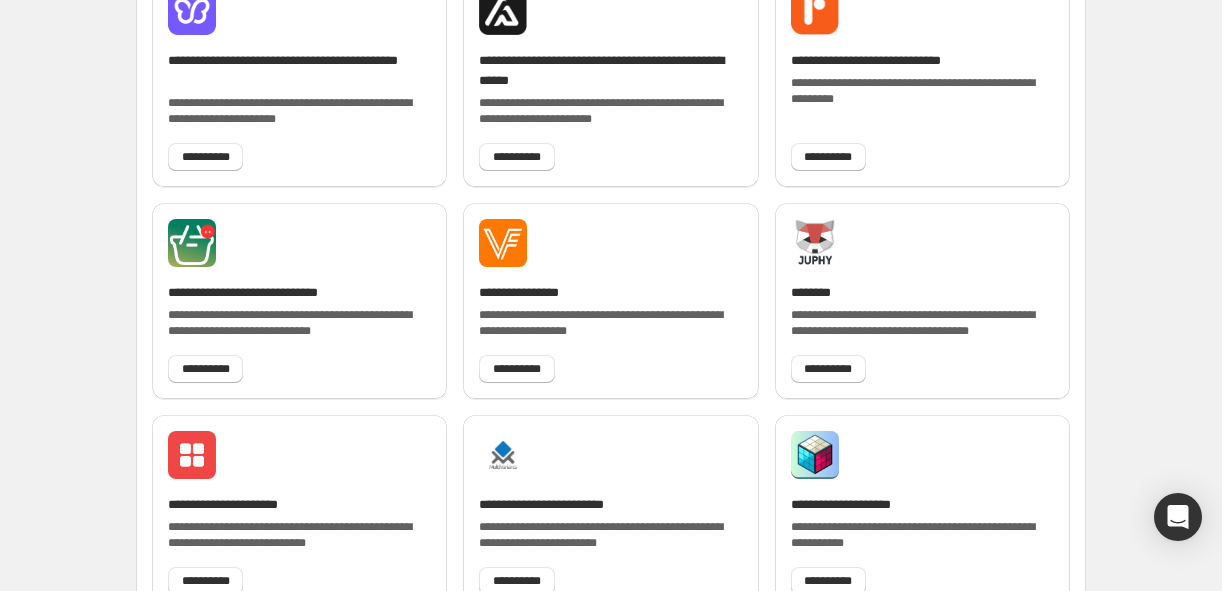 scroll, scrollTop: 1494, scrollLeft: 0, axis: vertical 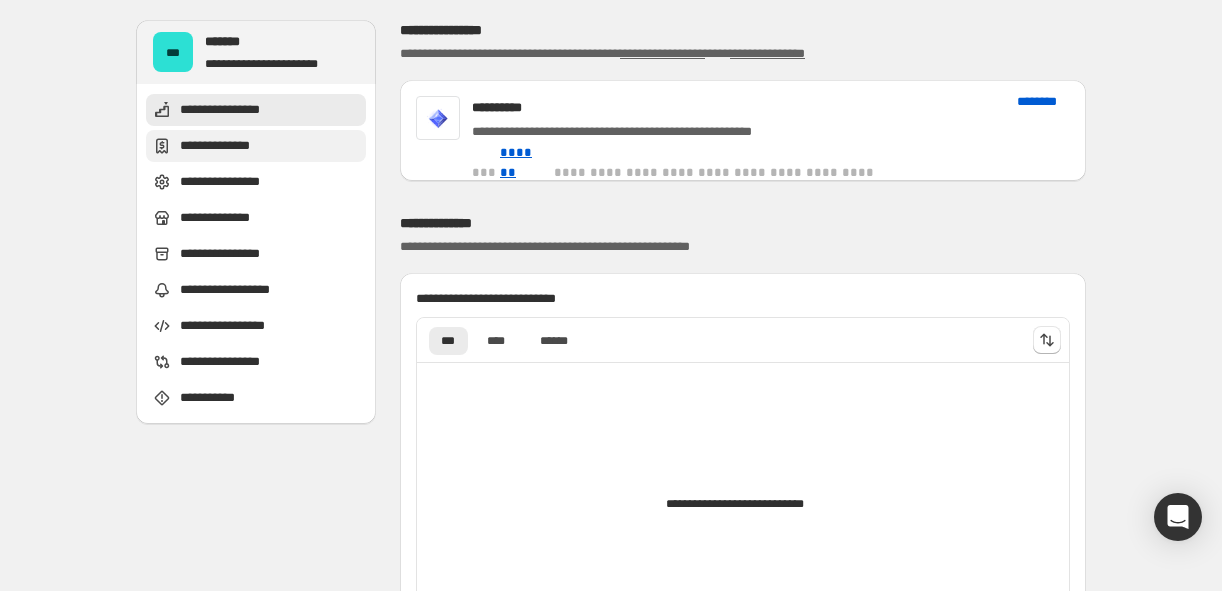 click on "**********" at bounding box center [230, 146] 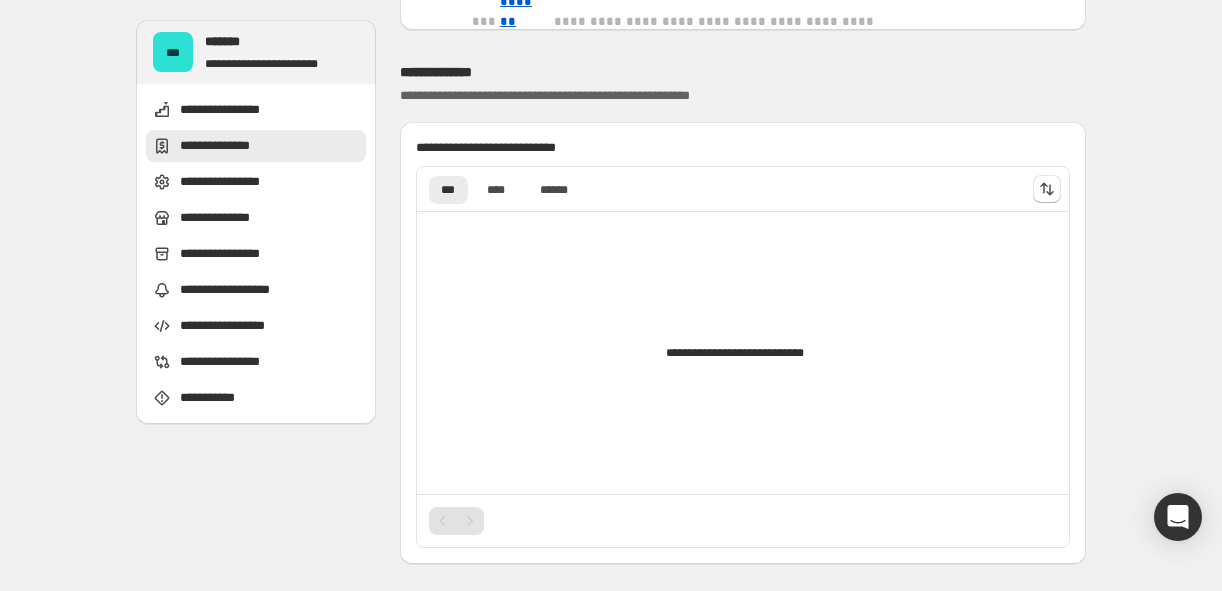 scroll, scrollTop: 173, scrollLeft: 0, axis: vertical 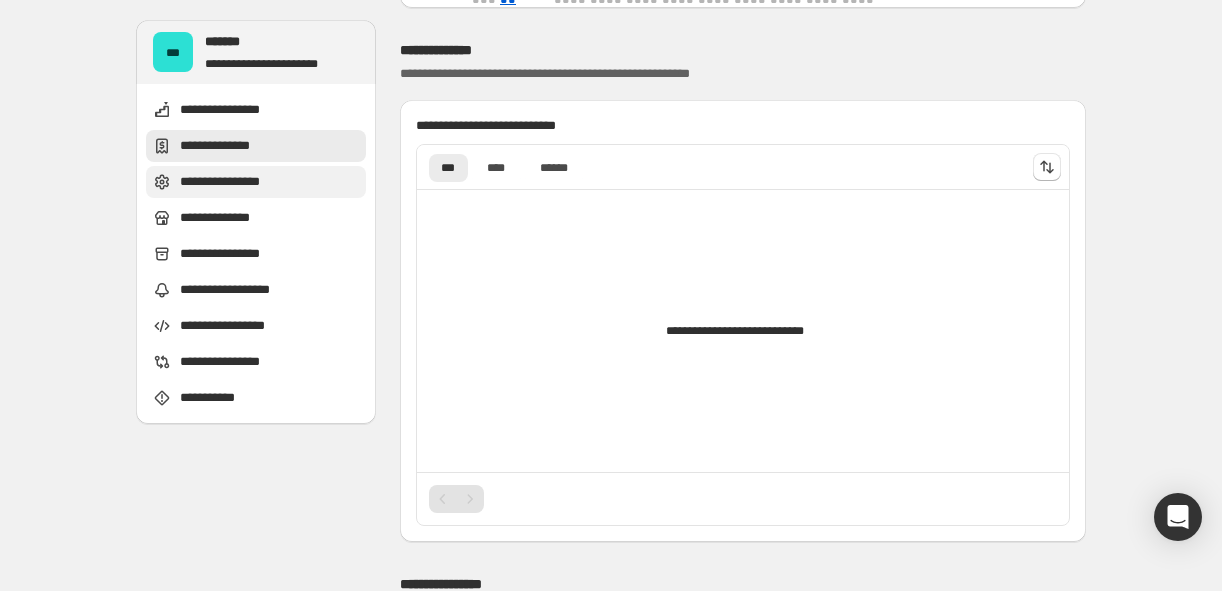 click on "**********" at bounding box center (233, 182) 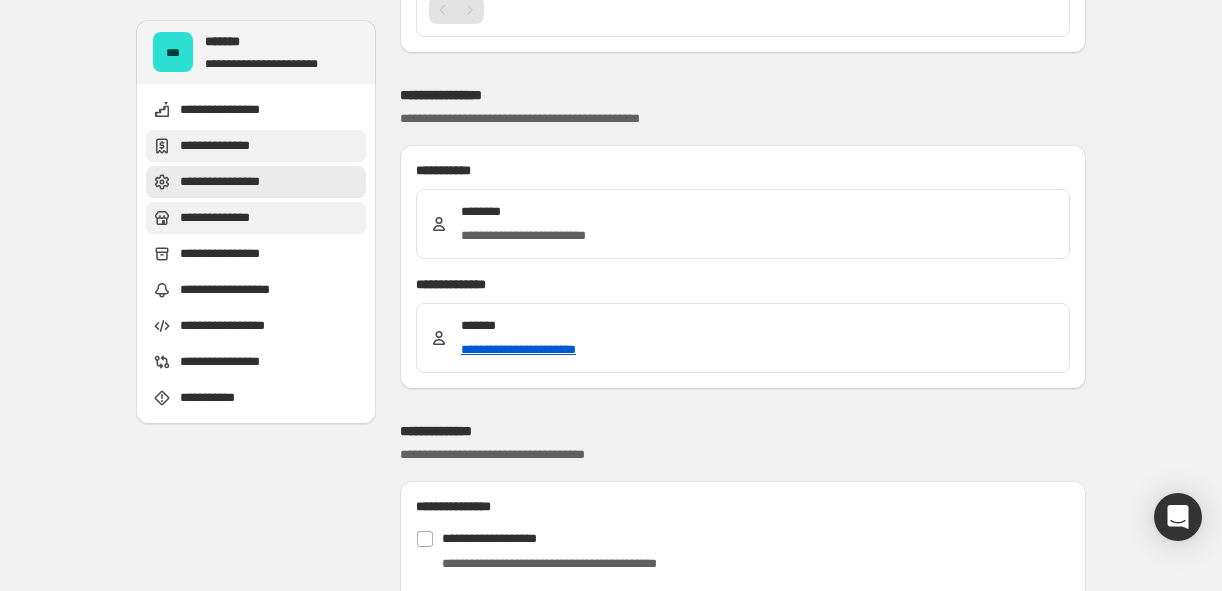 scroll, scrollTop: 707, scrollLeft: 0, axis: vertical 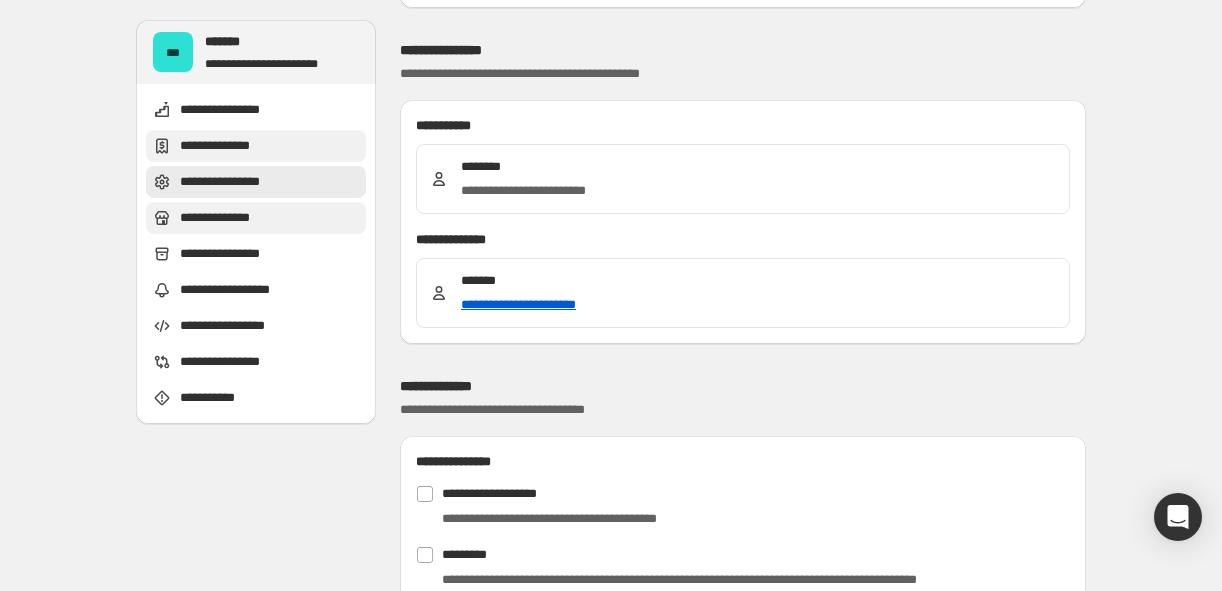 click on "**********" at bounding box center (223, 218) 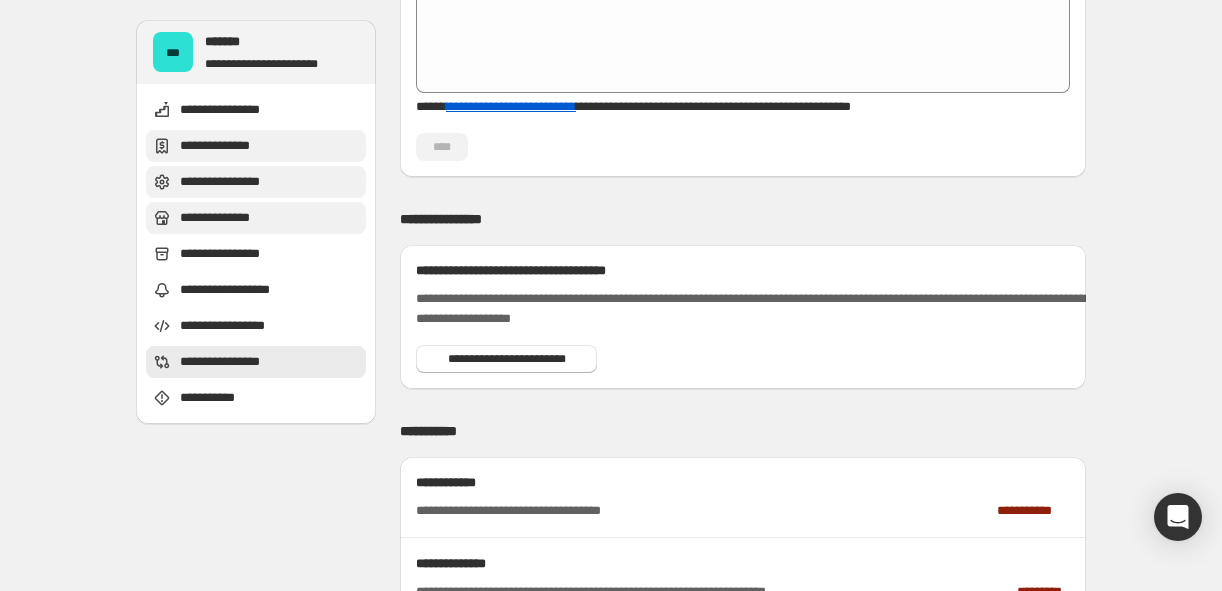 scroll, scrollTop: 3019, scrollLeft: 0, axis: vertical 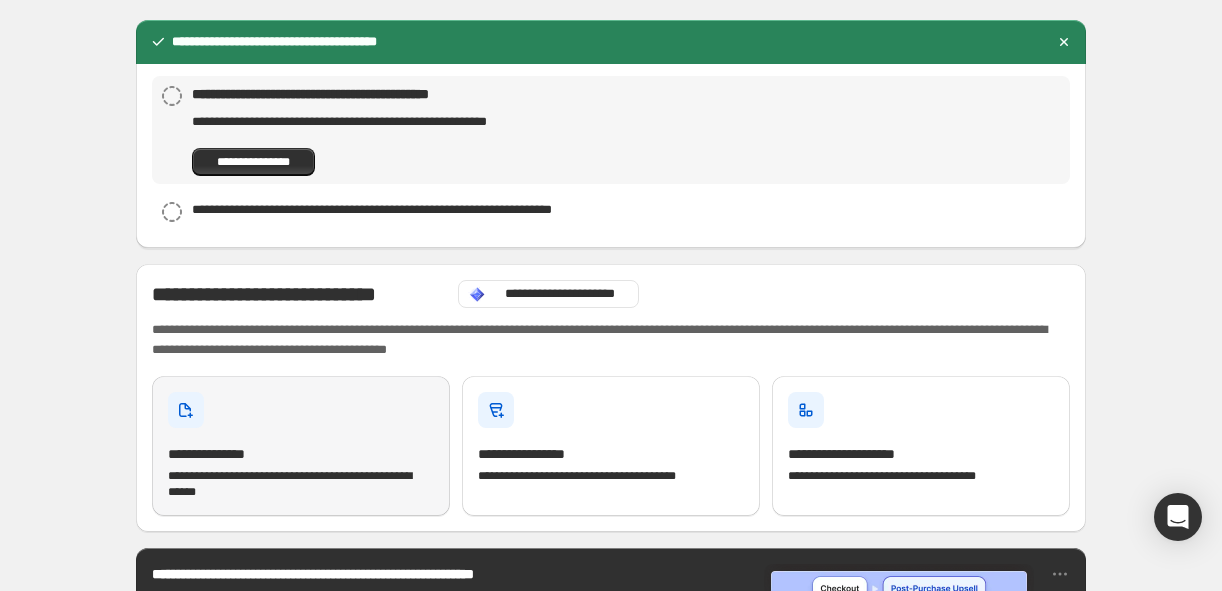 click on "**********" at bounding box center [225, 454] 